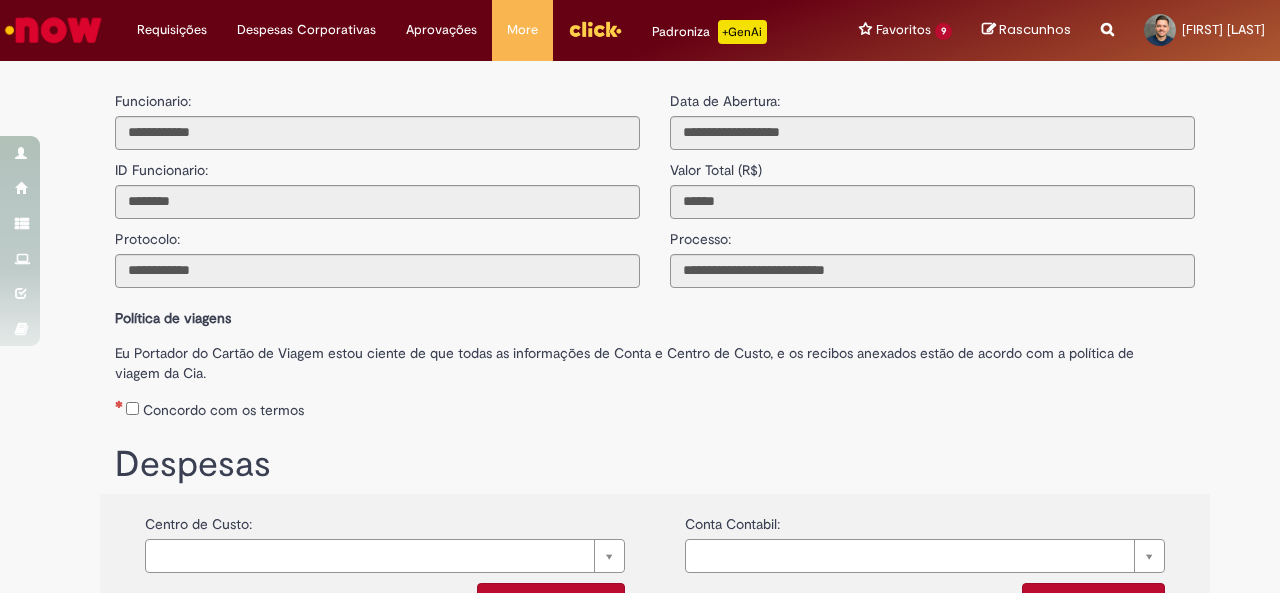 scroll, scrollTop: 0, scrollLeft: 0, axis: both 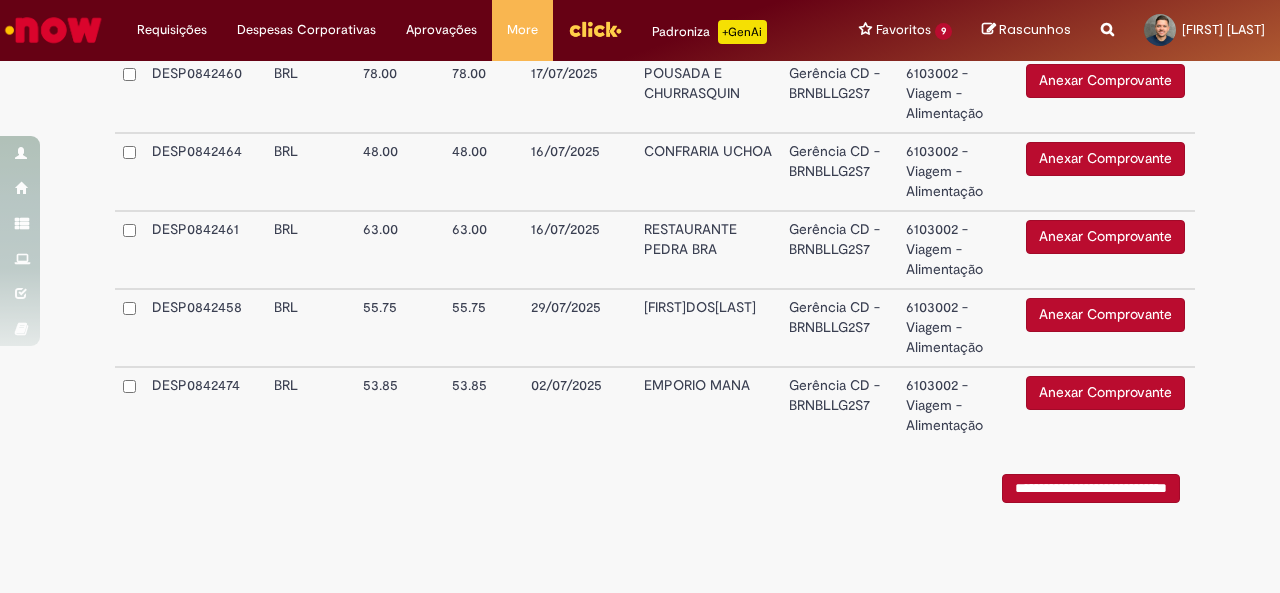 click on "**********" at bounding box center [1091, 488] 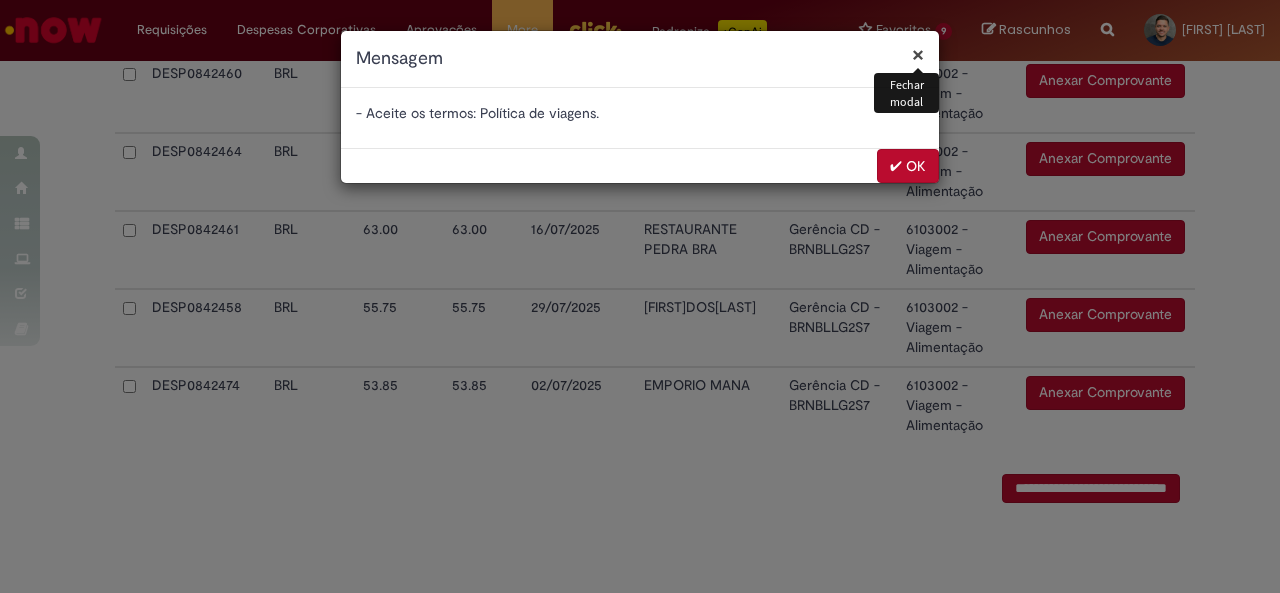 click on "✔ OK" at bounding box center [908, 166] 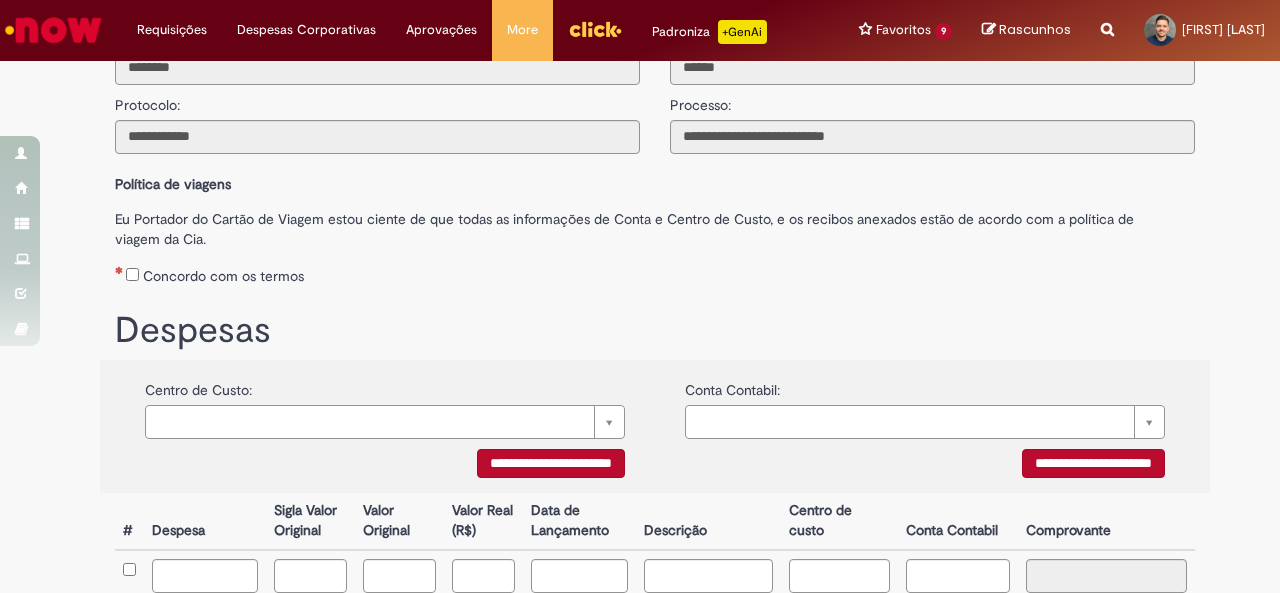 scroll, scrollTop: 123, scrollLeft: 0, axis: vertical 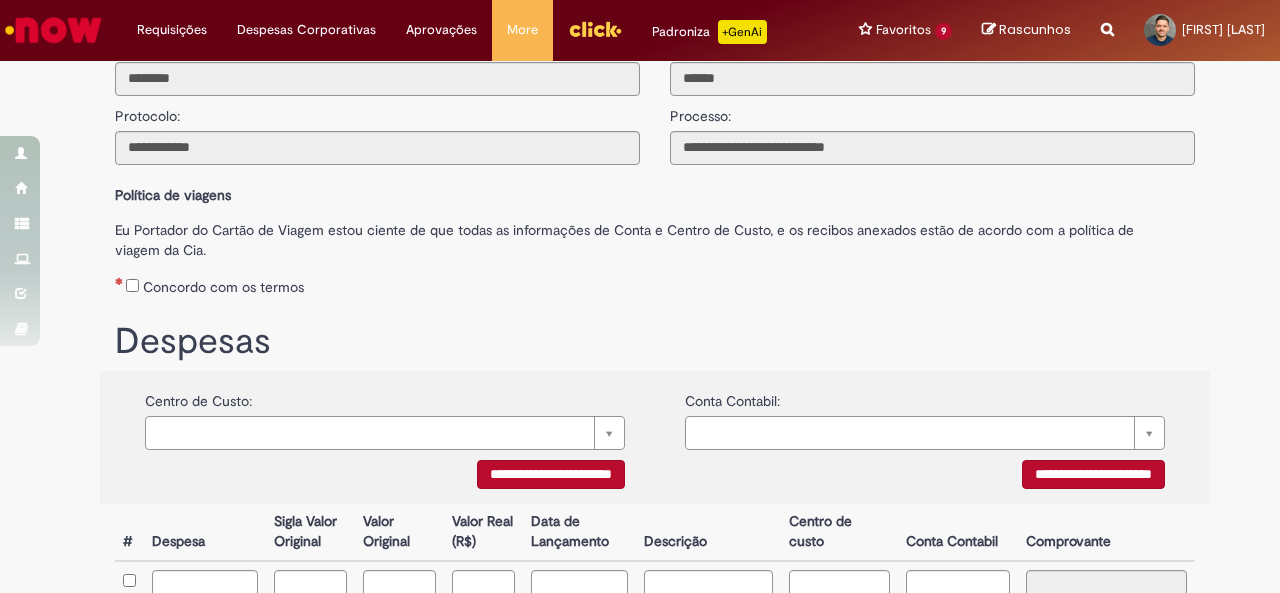 click on "Concordo com os termos" at bounding box center (655, 283) 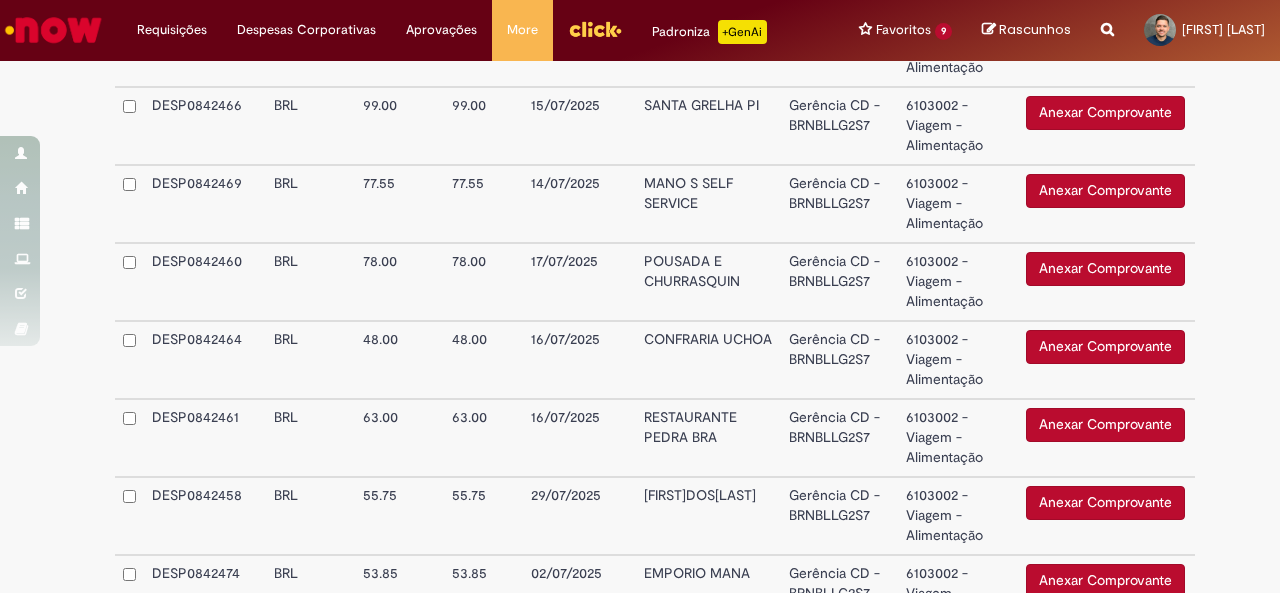 scroll, scrollTop: 998, scrollLeft: 0, axis: vertical 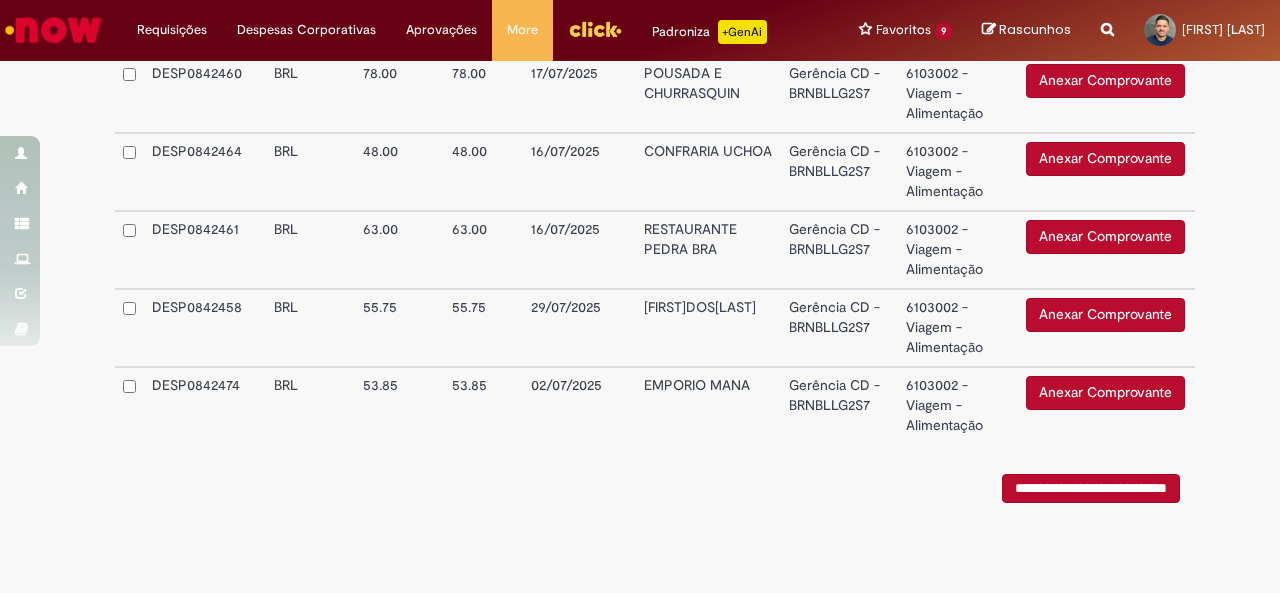 click on "**********" at bounding box center (1091, 488) 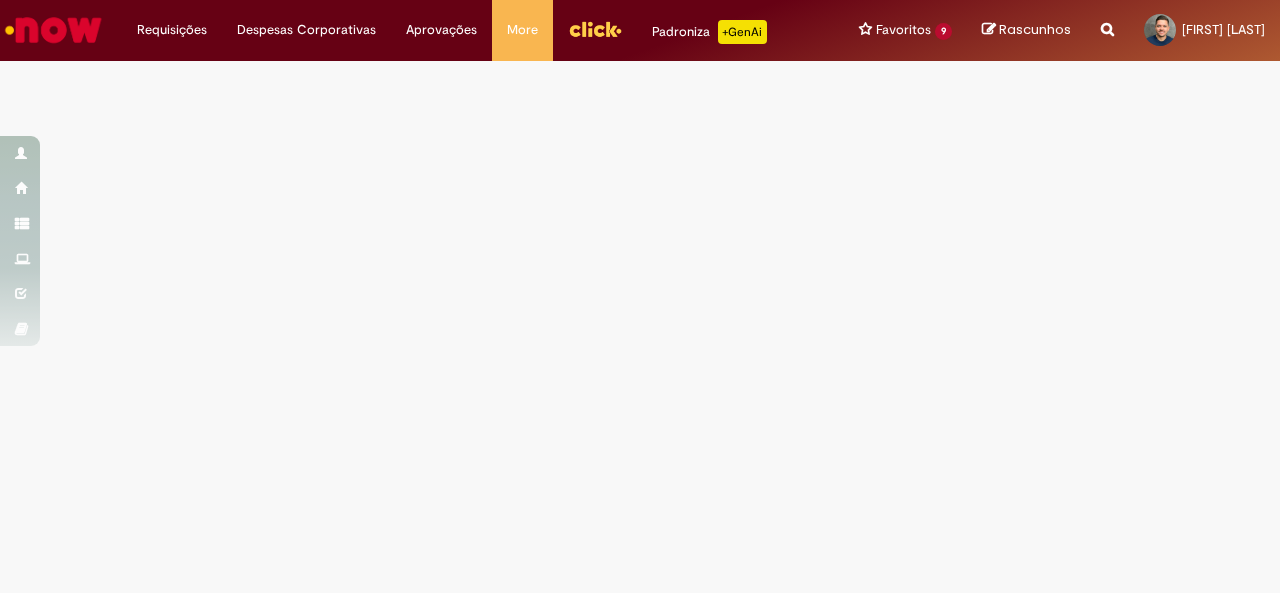 scroll, scrollTop: 0, scrollLeft: 0, axis: both 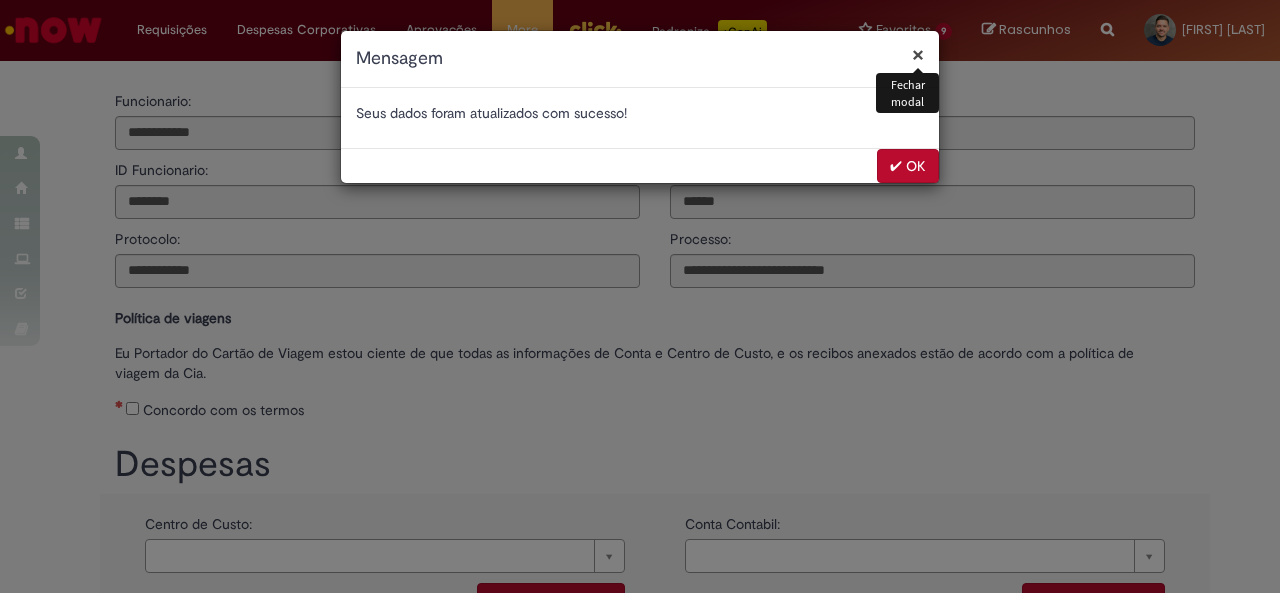 click on "✔ OK" at bounding box center (908, 166) 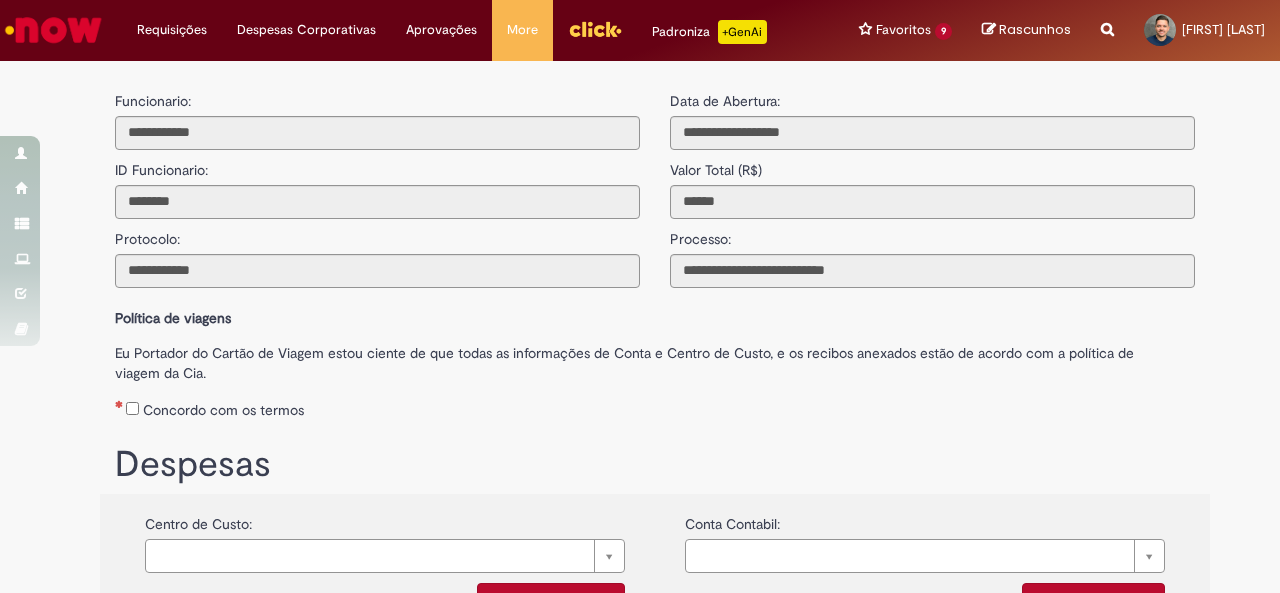 scroll, scrollTop: 0, scrollLeft: 0, axis: both 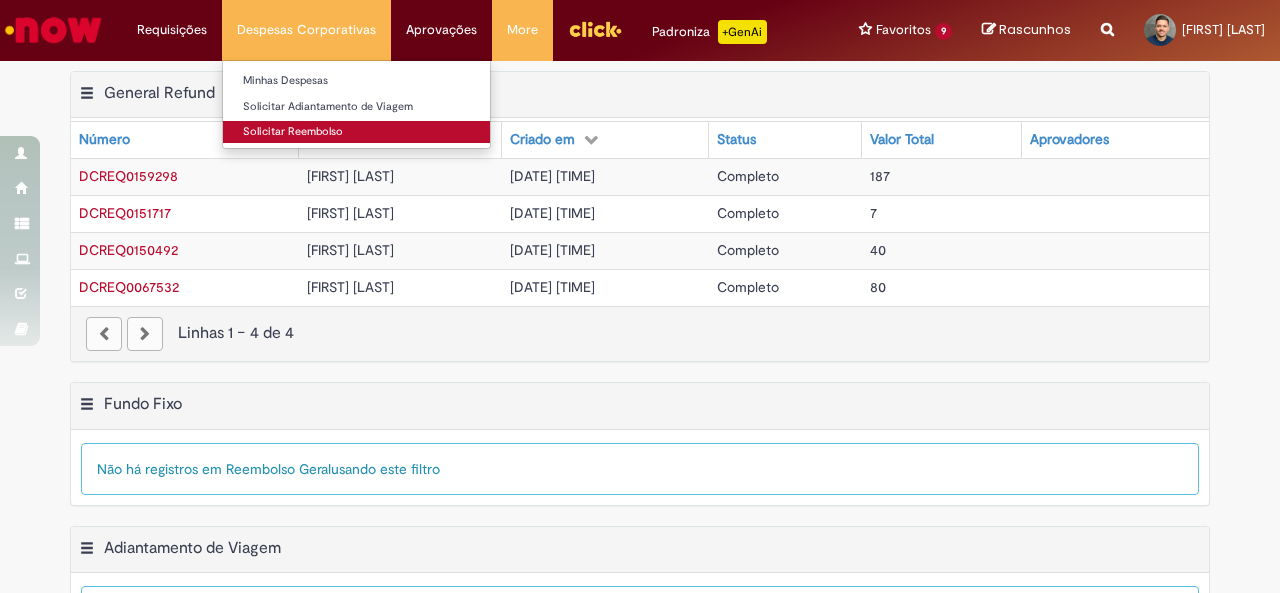 click on "Solicitar Reembolso" at bounding box center (356, 132) 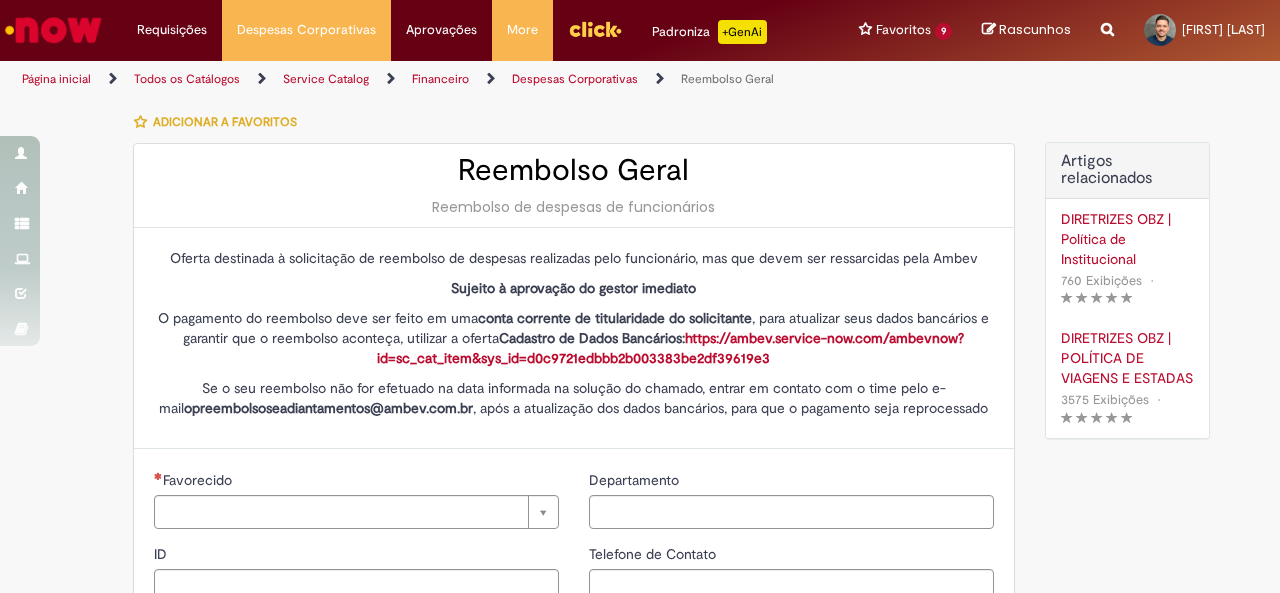 type on "********" 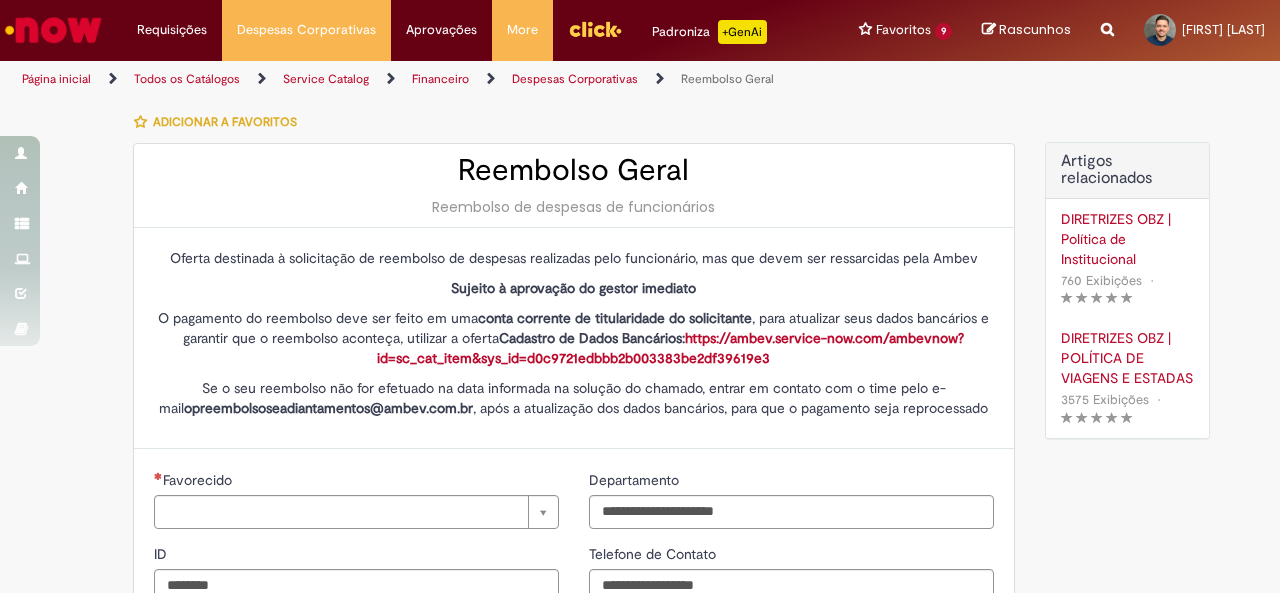 type on "**********" 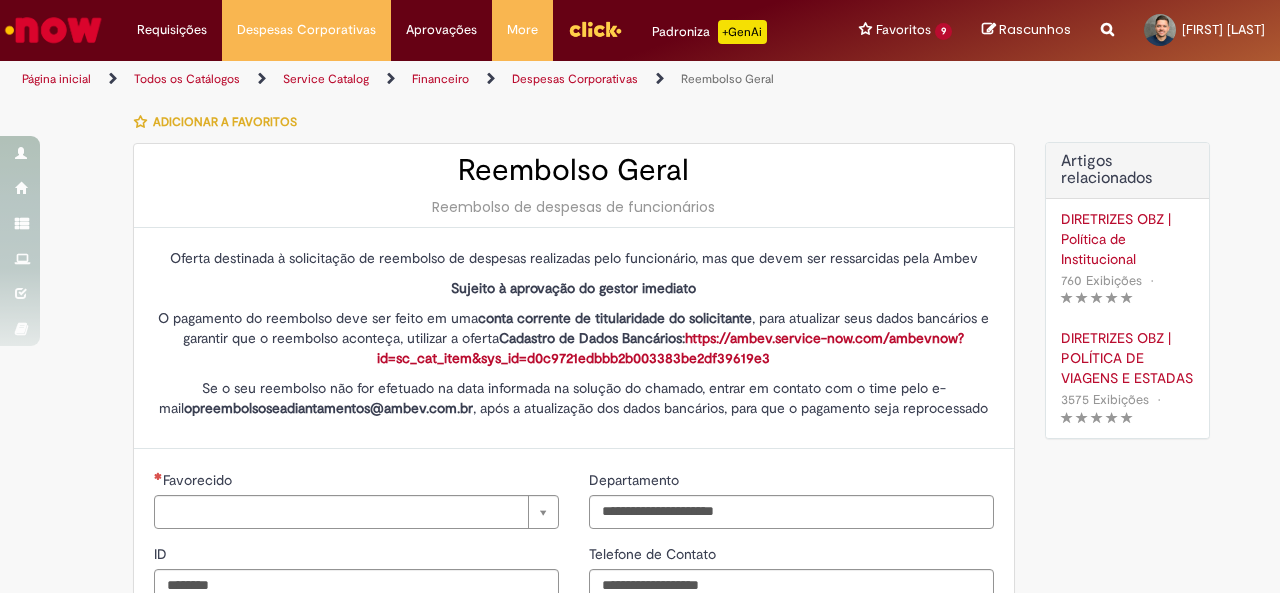 type on "**********" 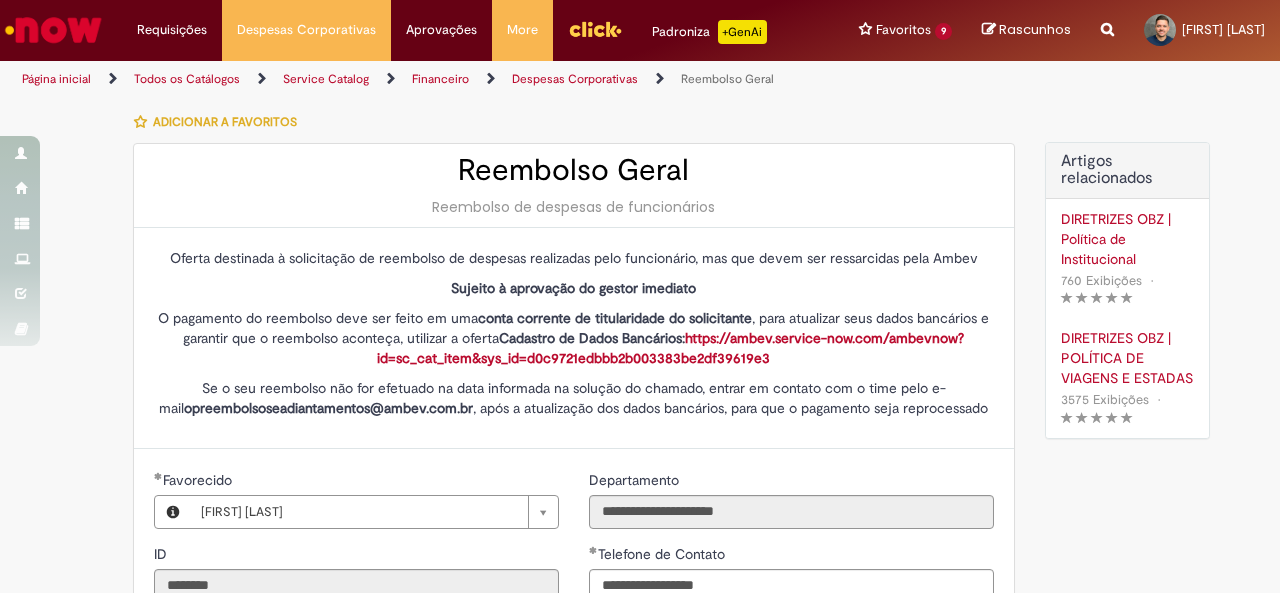 type on "**********" 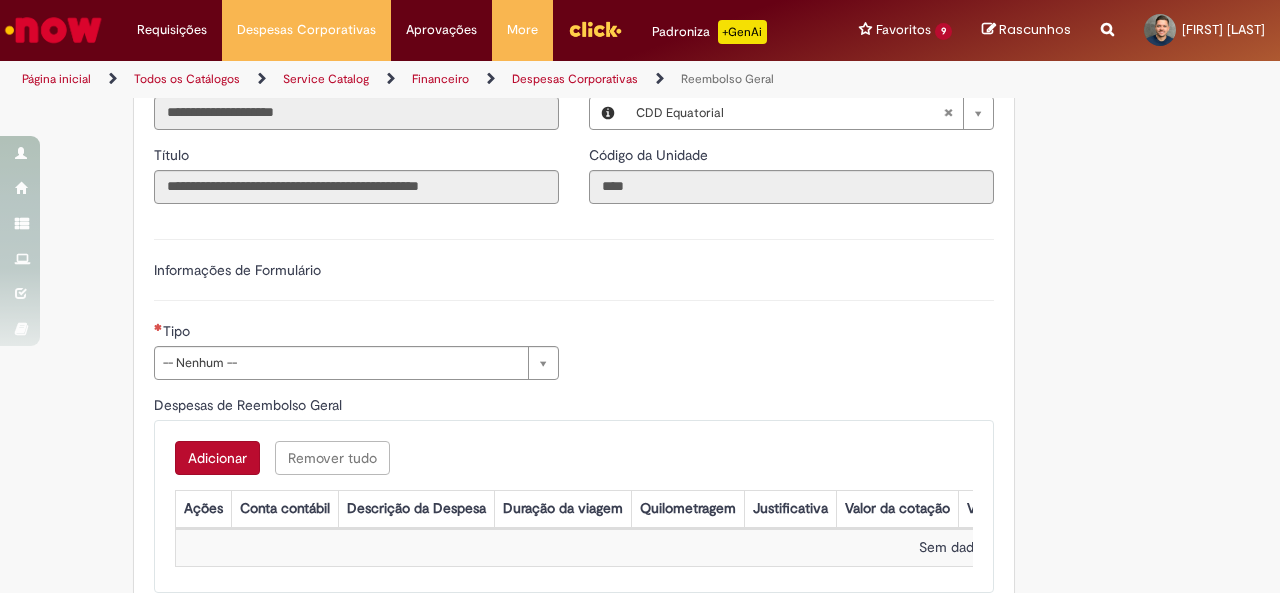 scroll, scrollTop: 549, scrollLeft: 0, axis: vertical 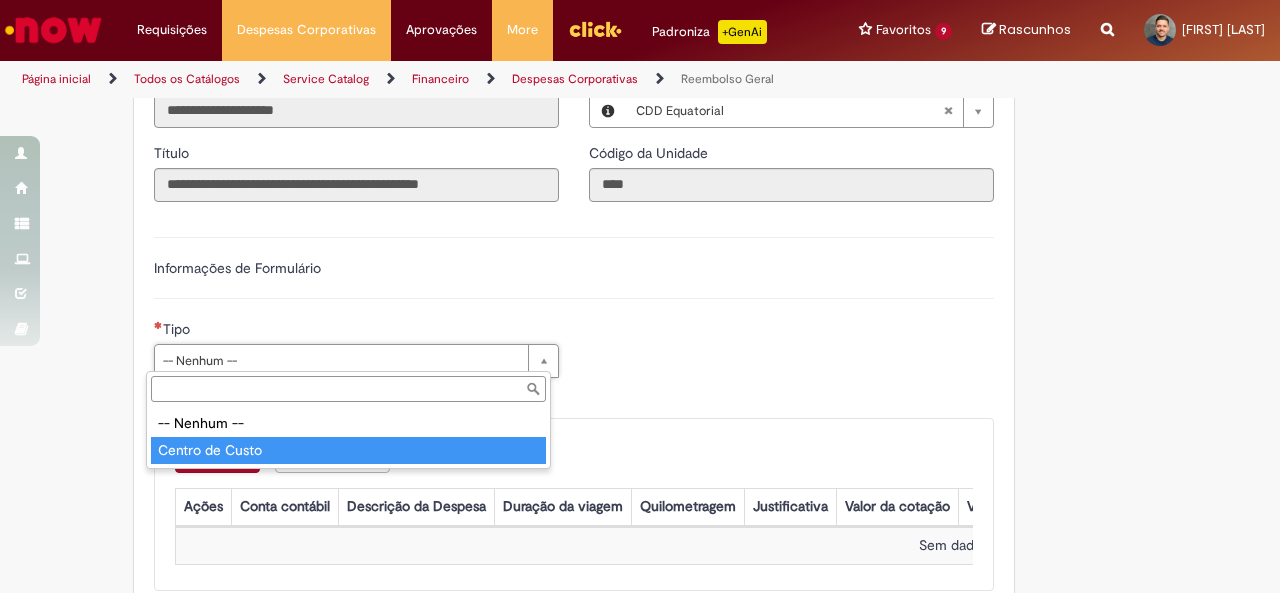 type on "**********" 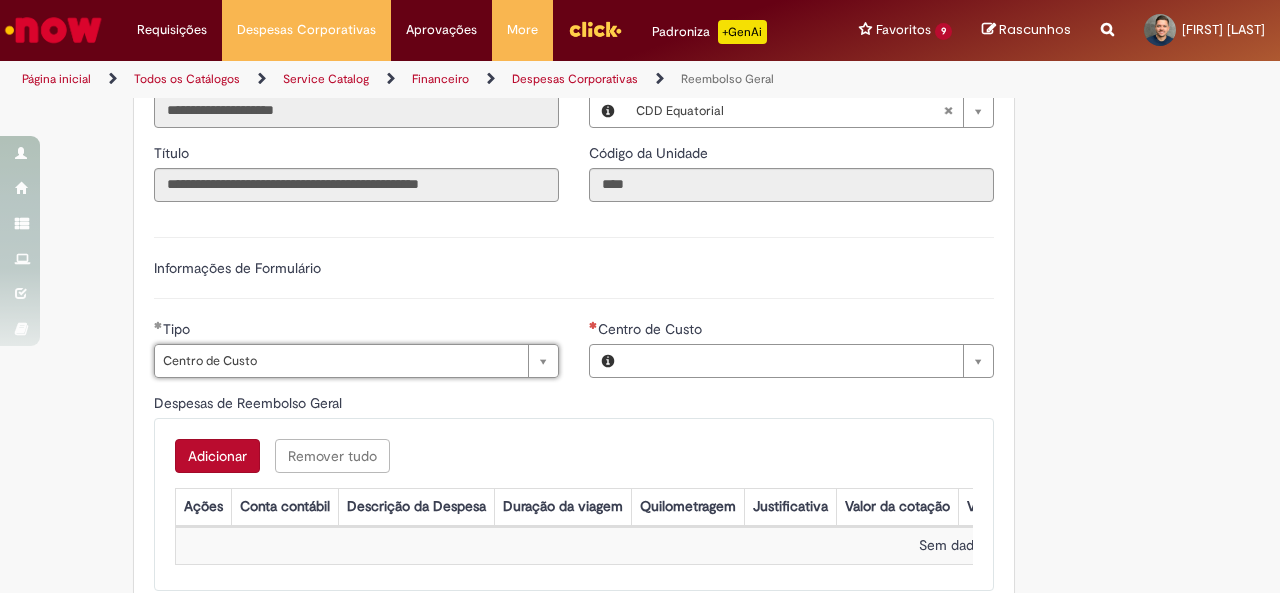 type on "**********" 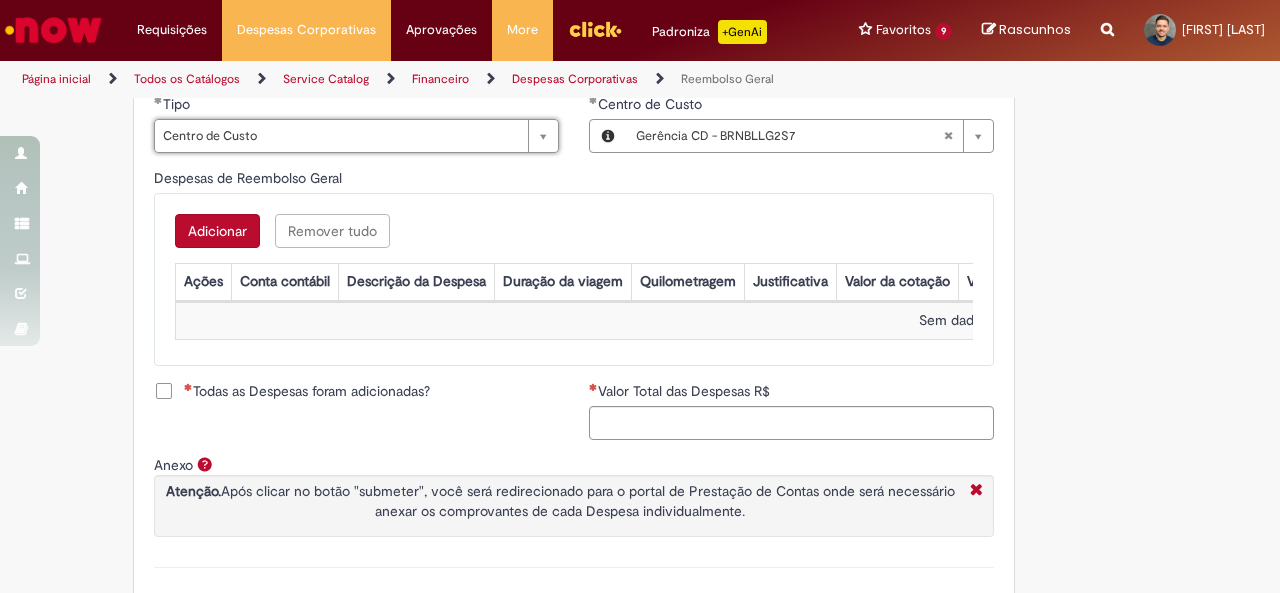 scroll, scrollTop: 776, scrollLeft: 0, axis: vertical 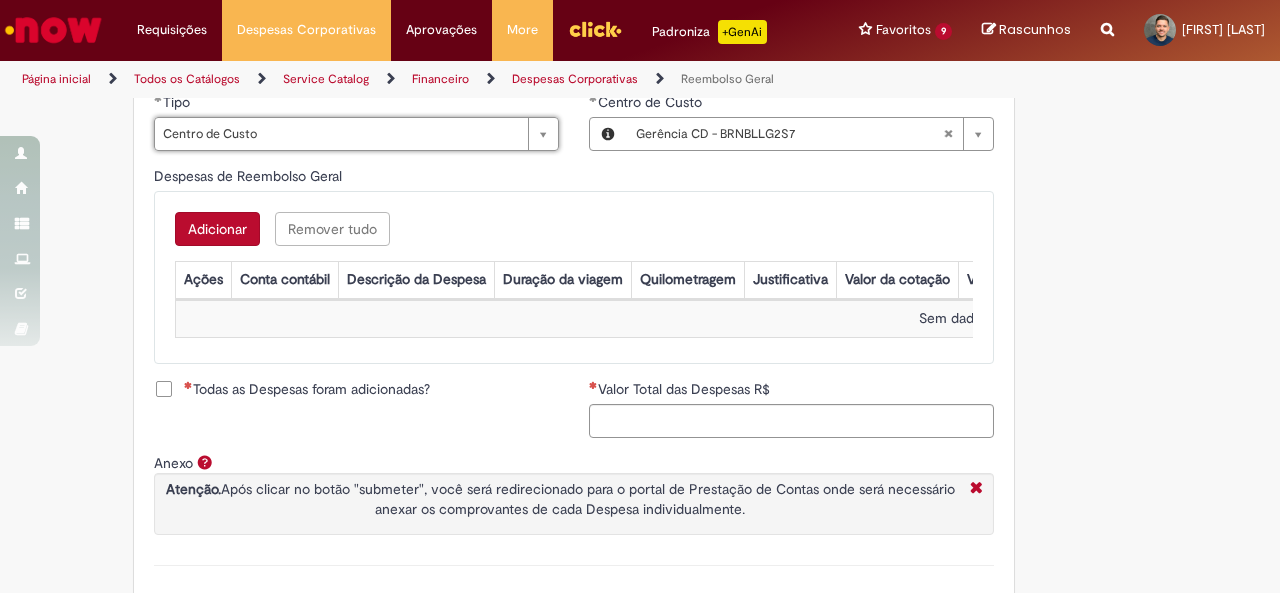 click on "Adicionar" at bounding box center [217, 229] 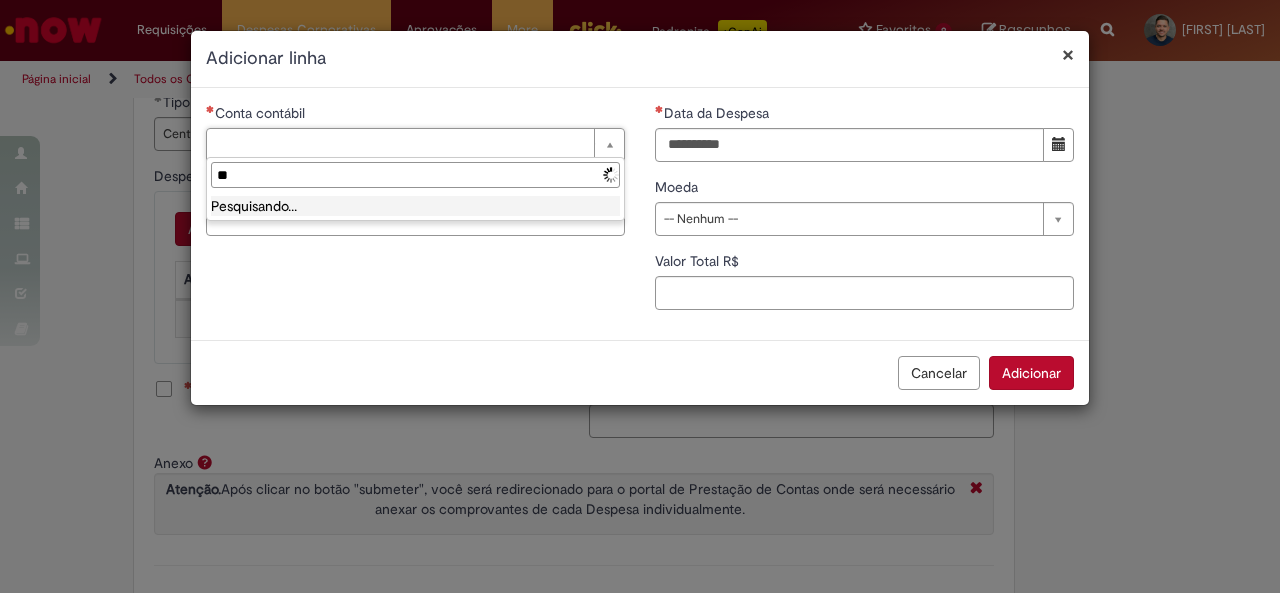 type on "*" 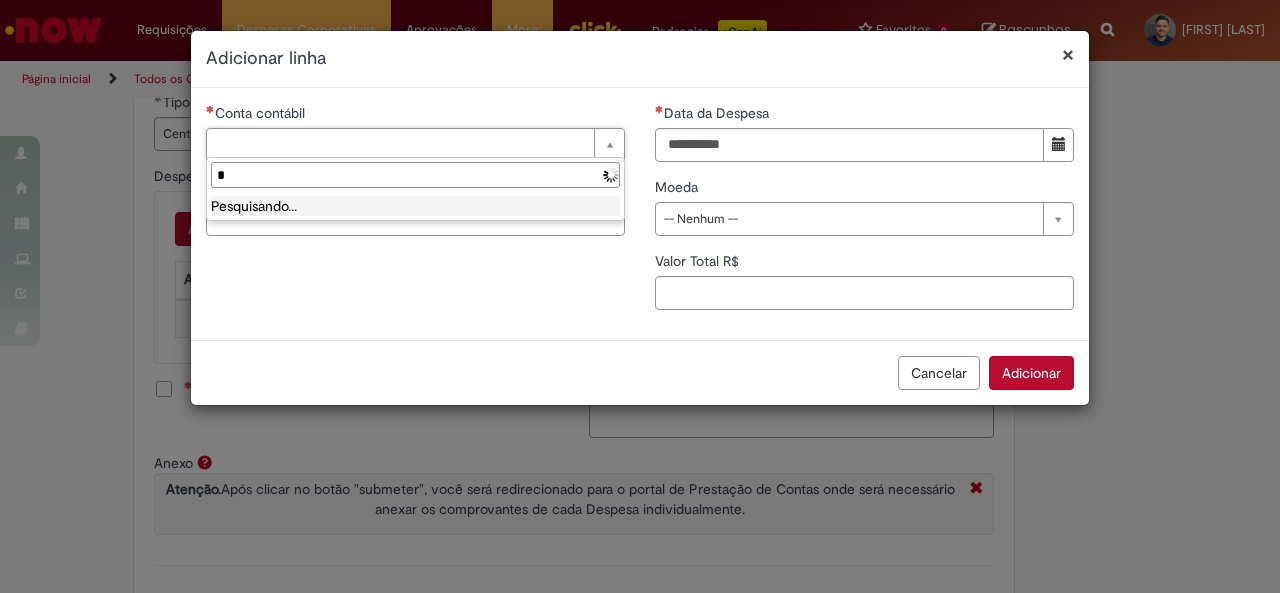 type 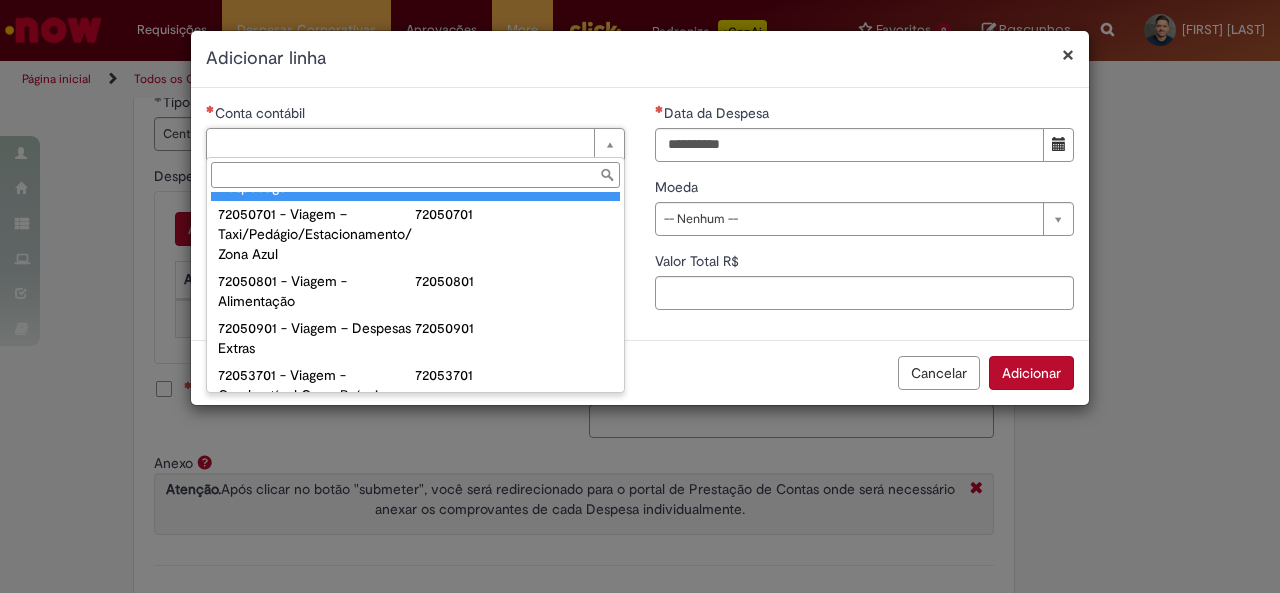 scroll, scrollTop: 1189, scrollLeft: 0, axis: vertical 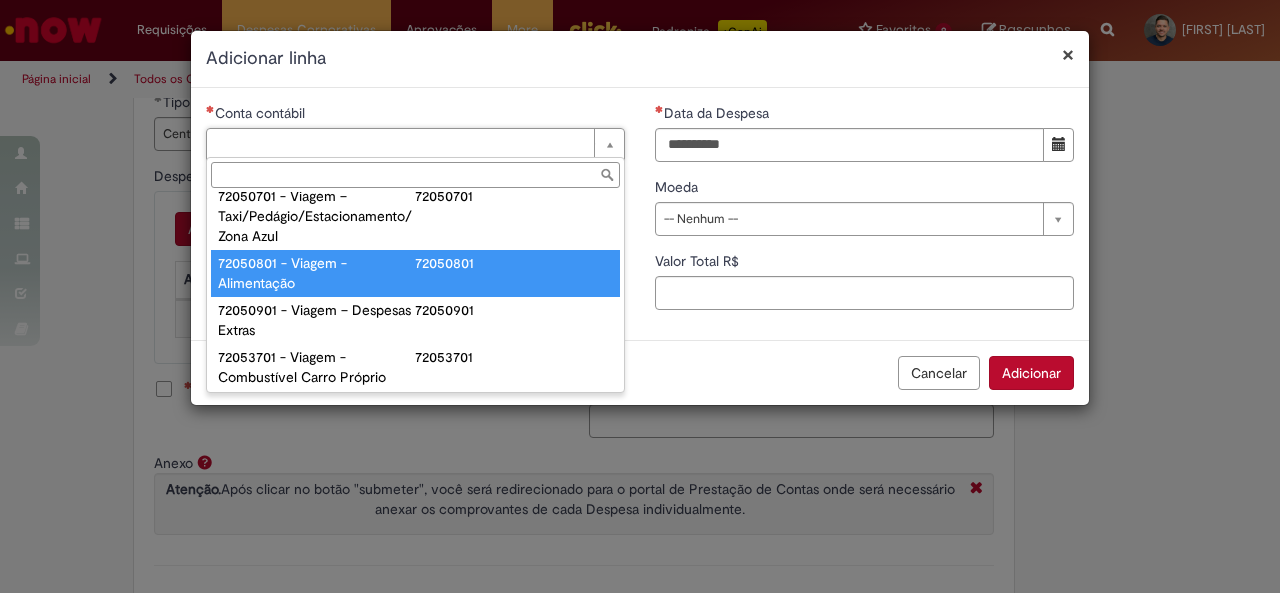 type on "**********" 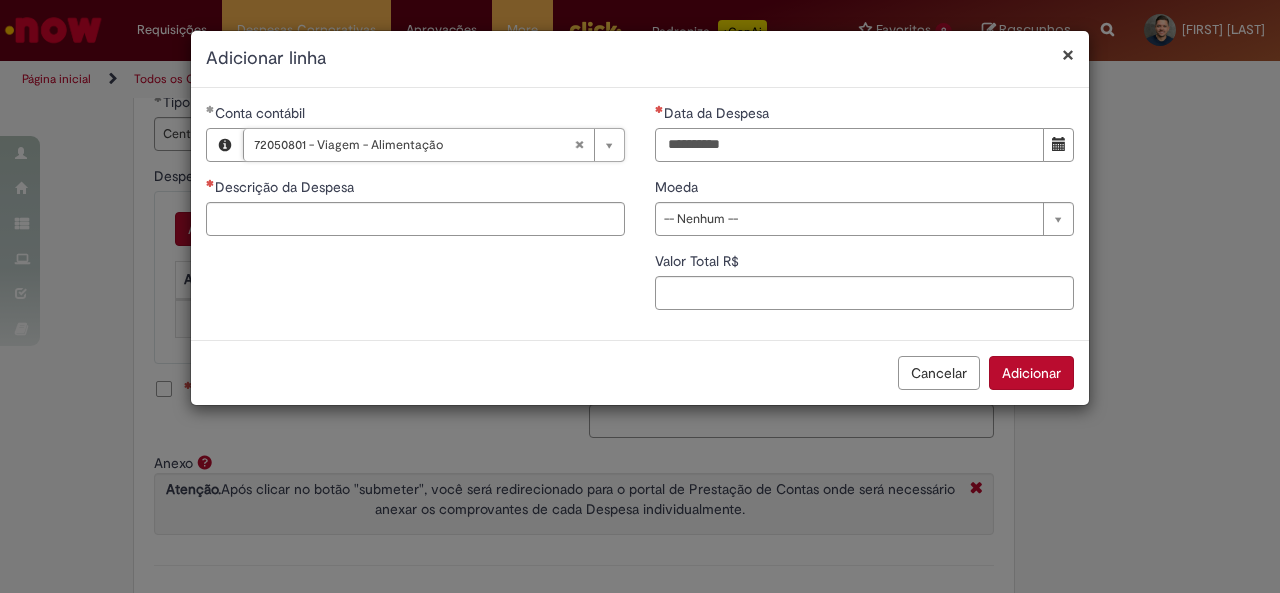 click on "Data da Despesa" at bounding box center [849, 145] 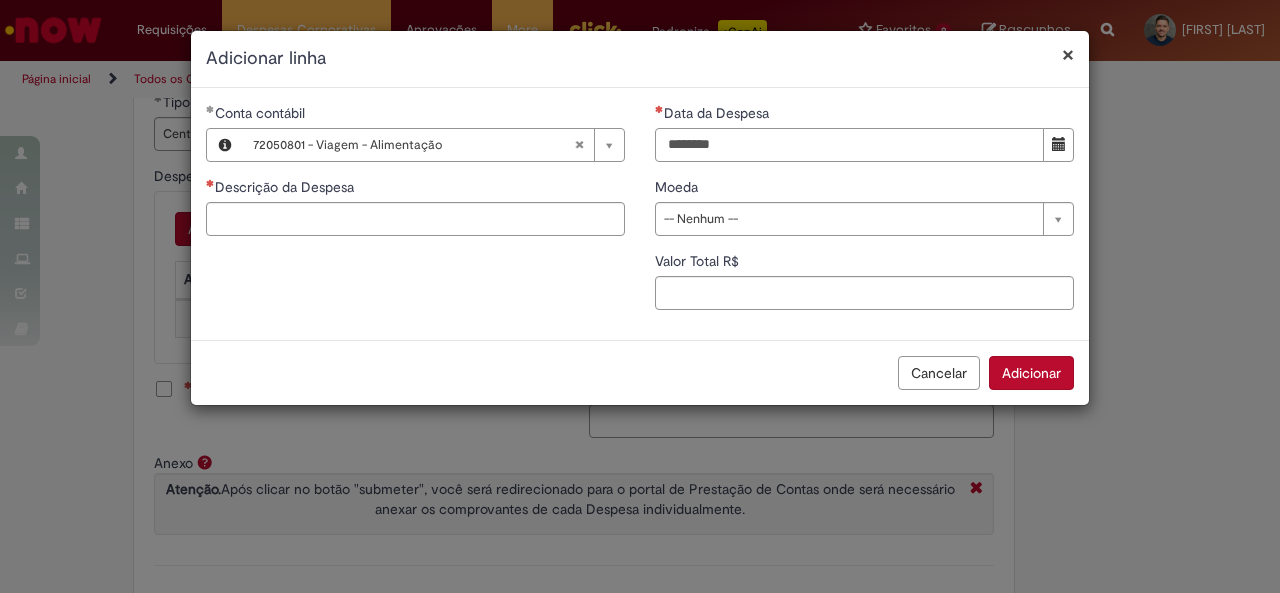 type on "********" 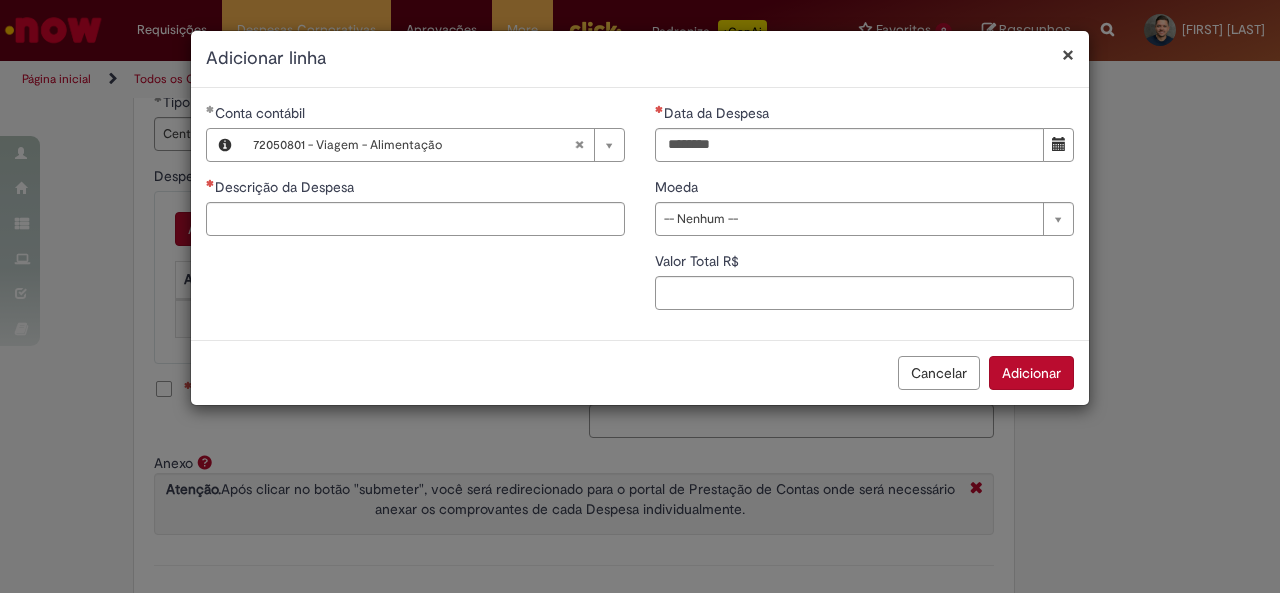 type 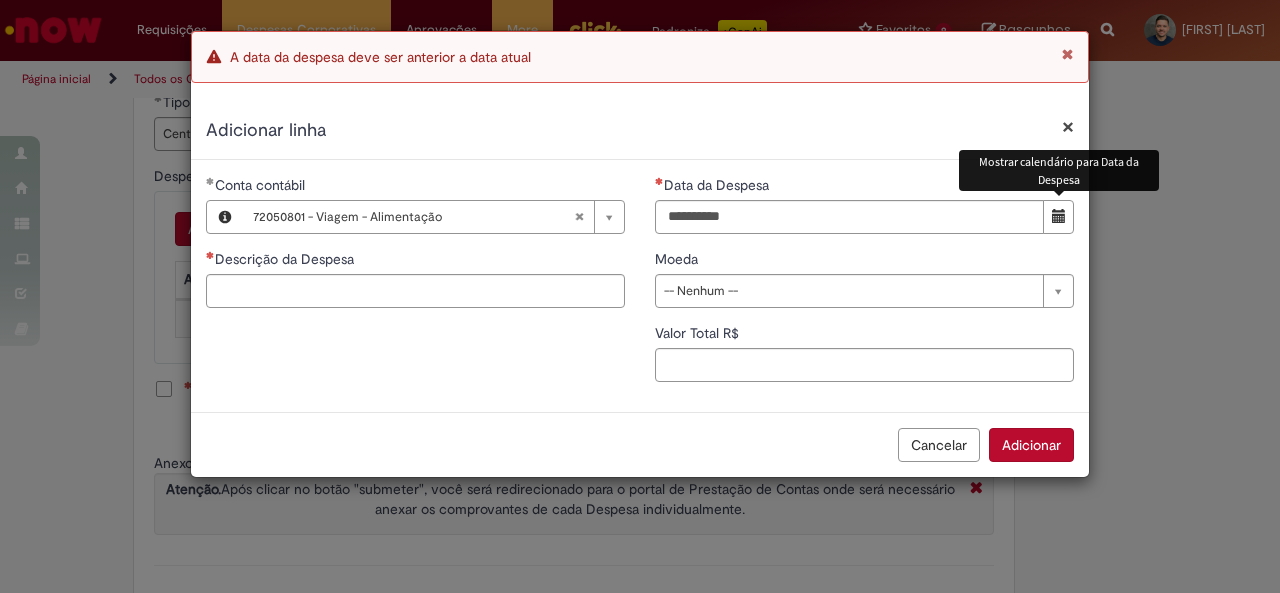 click at bounding box center (1058, 217) 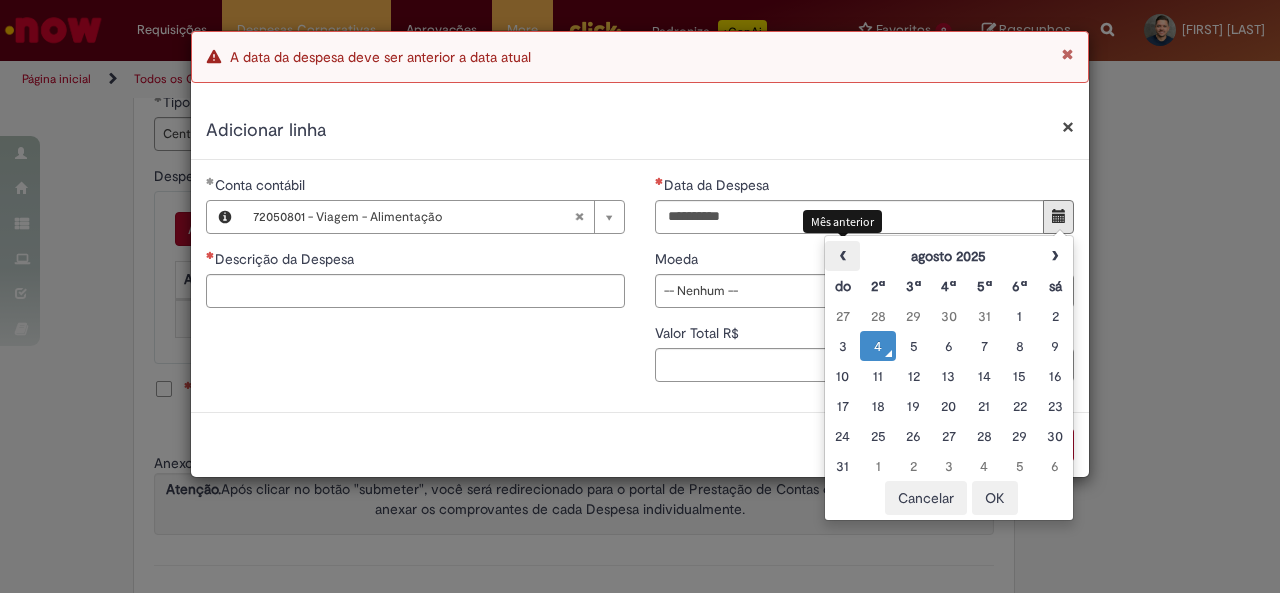 click on "‹" at bounding box center [842, 256] 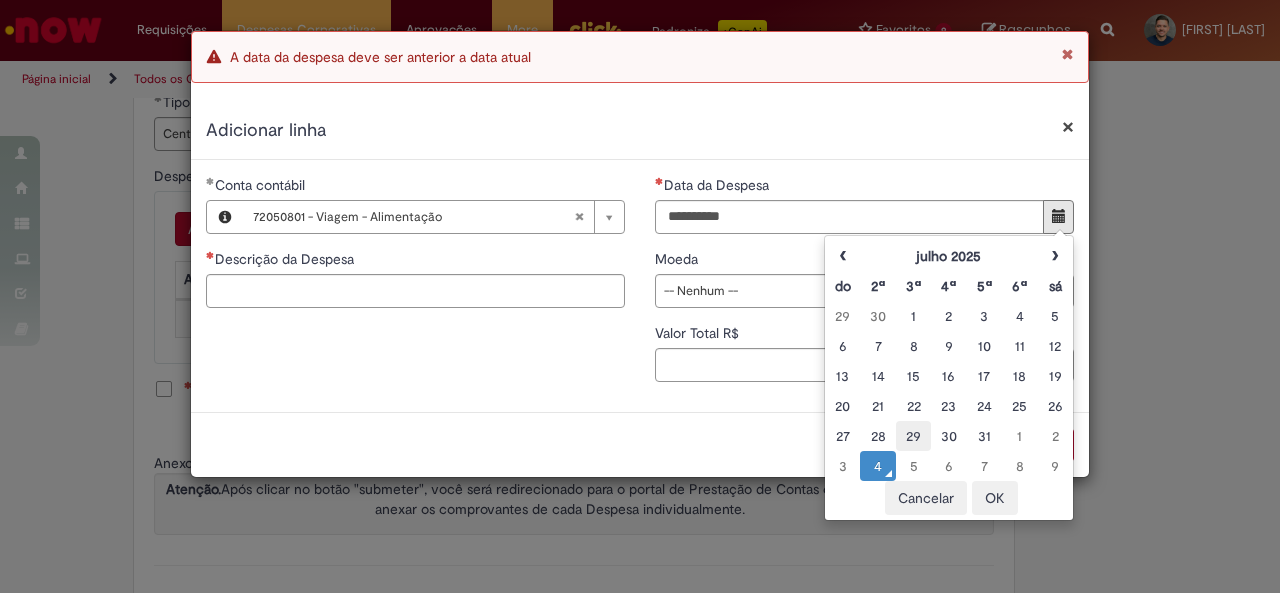 click on "29" at bounding box center [913, 436] 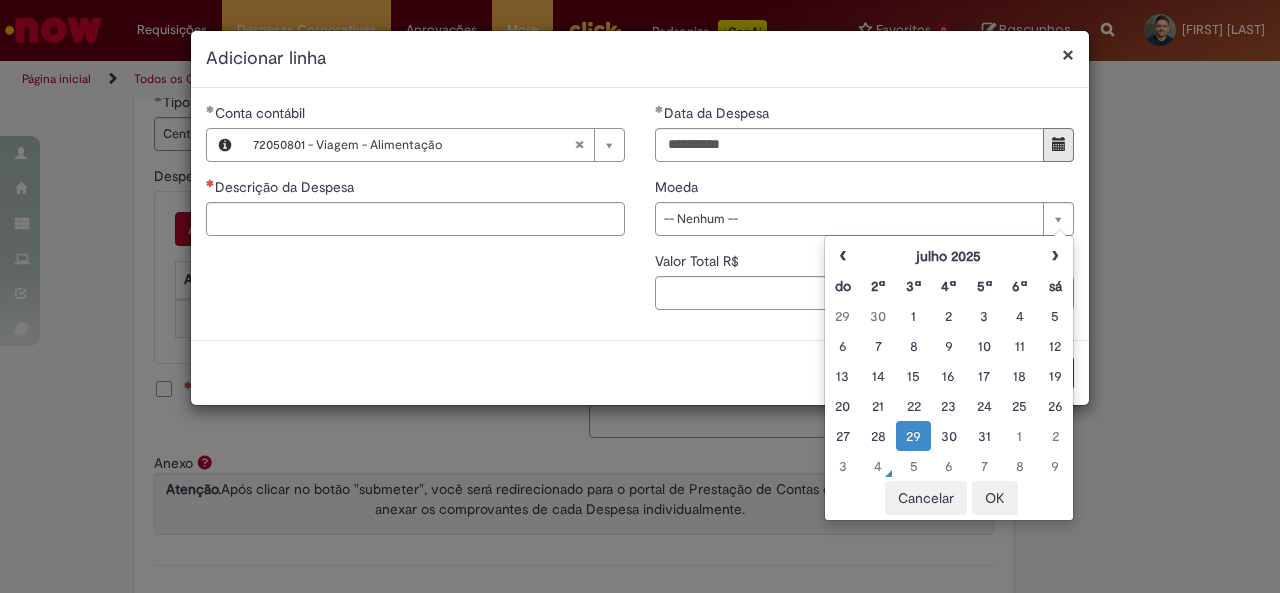 click on "OK" at bounding box center [995, 498] 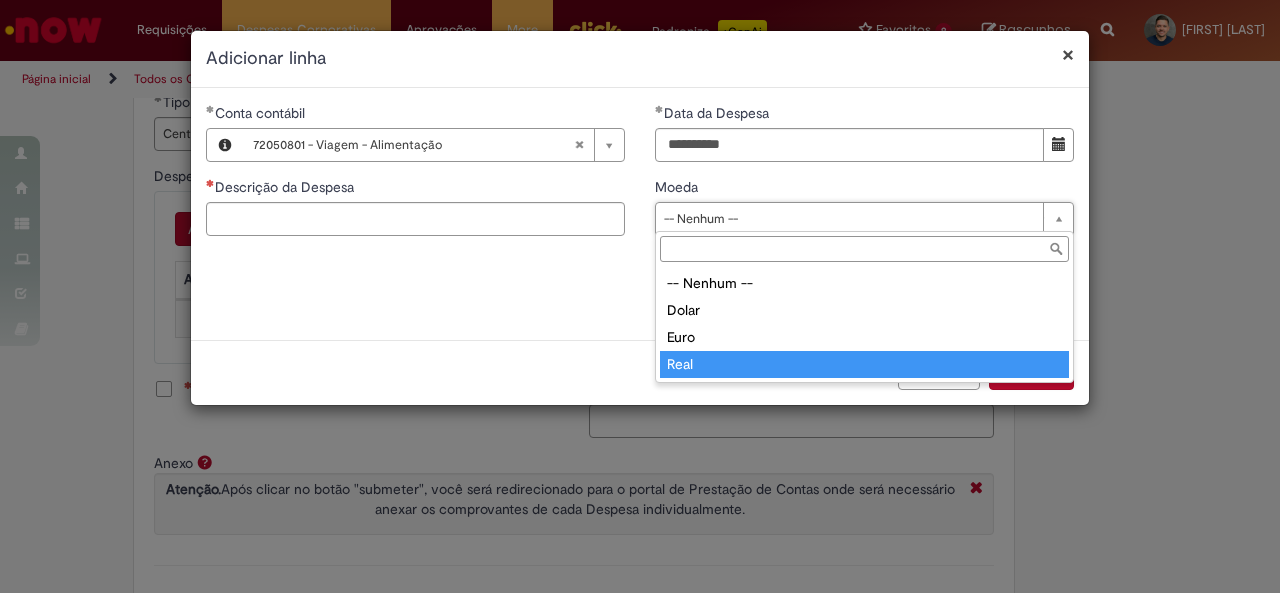 type on "****" 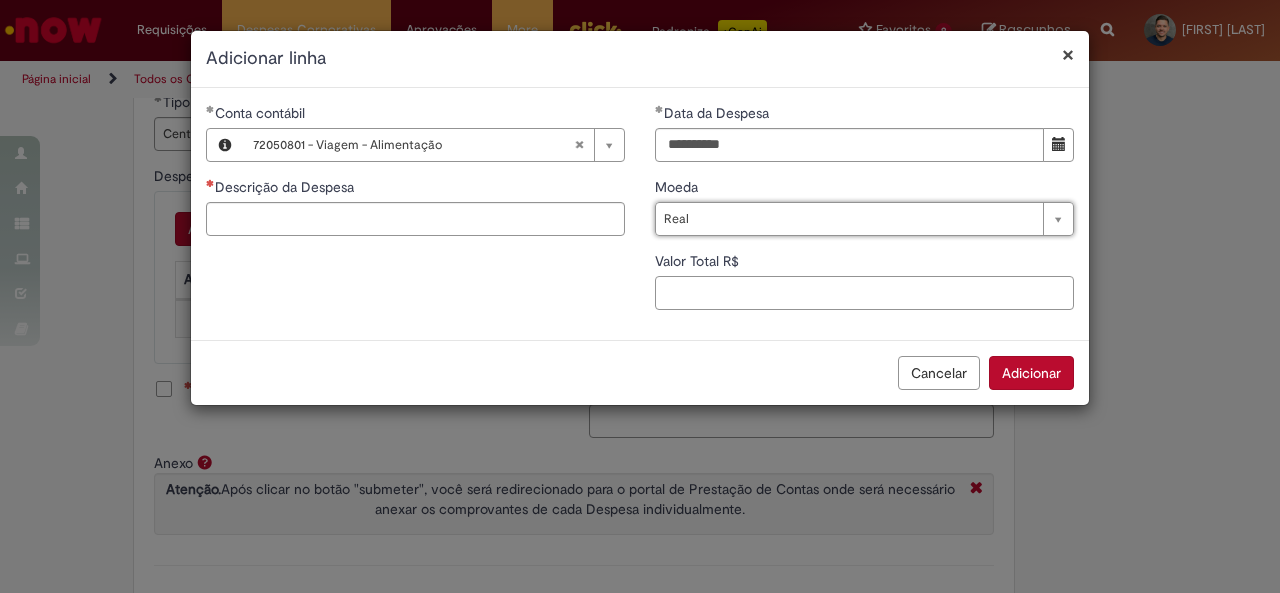 click on "Valor Total R$" at bounding box center (864, 293) 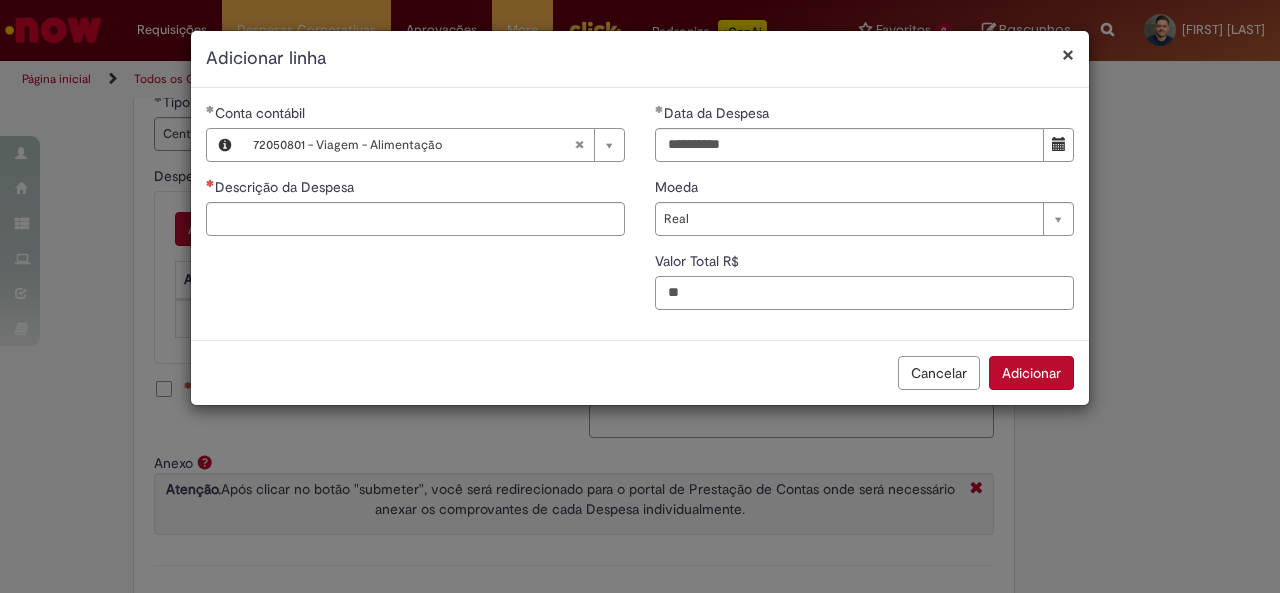 type on "**" 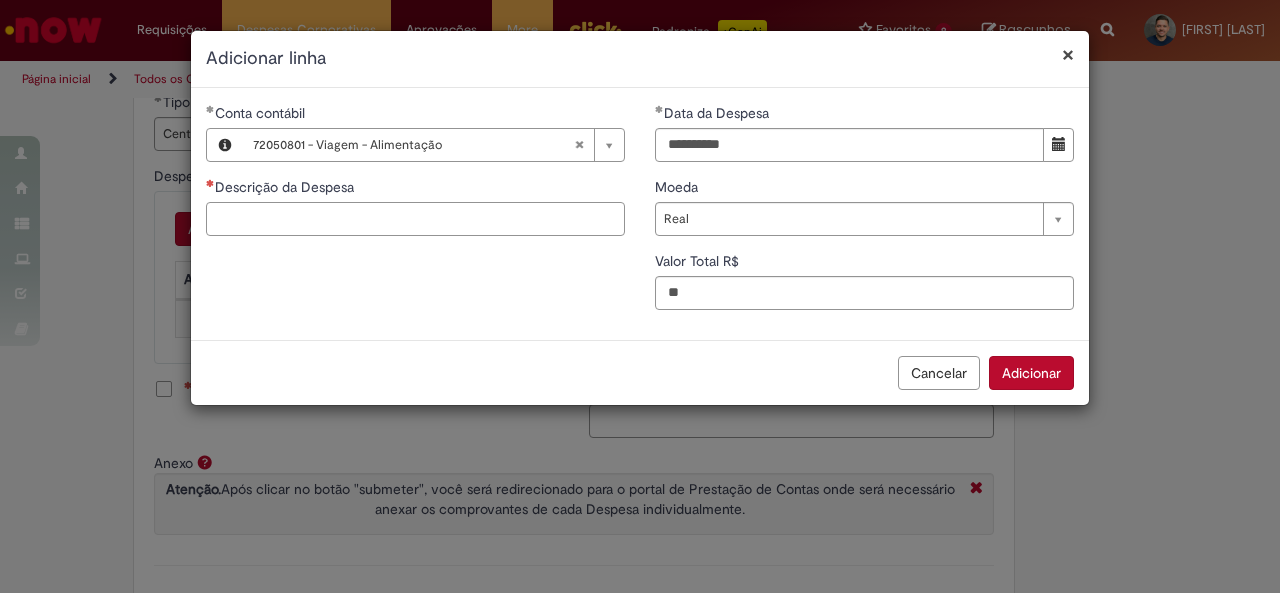 click on "Descrição da Despesa" at bounding box center (415, 219) 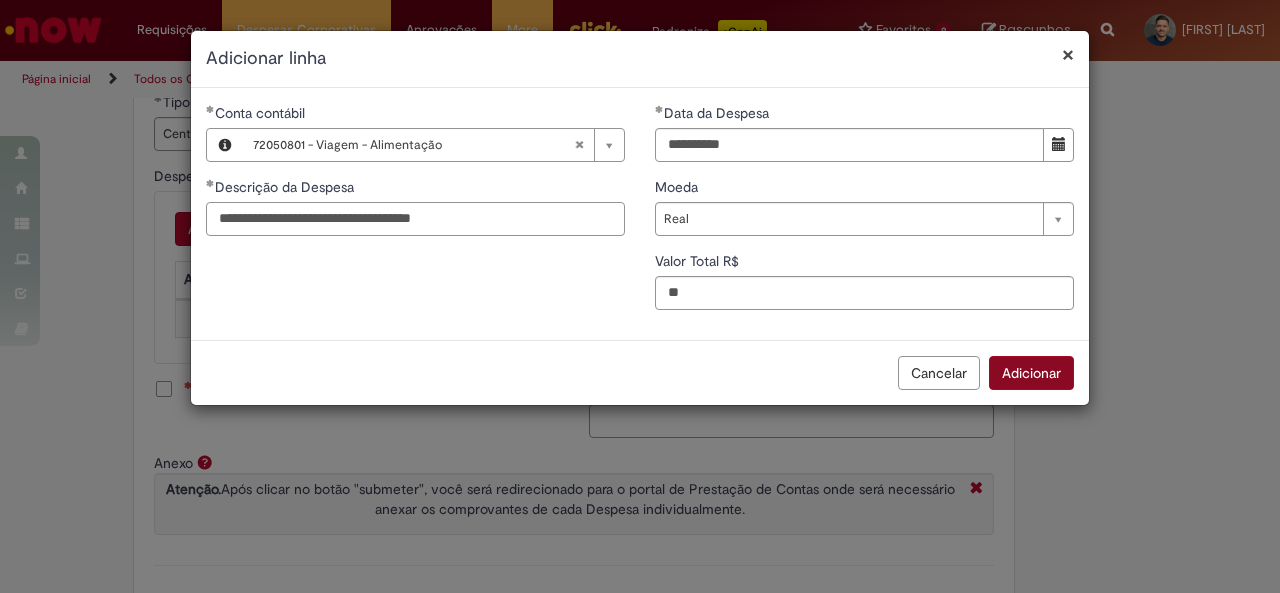 type on "**********" 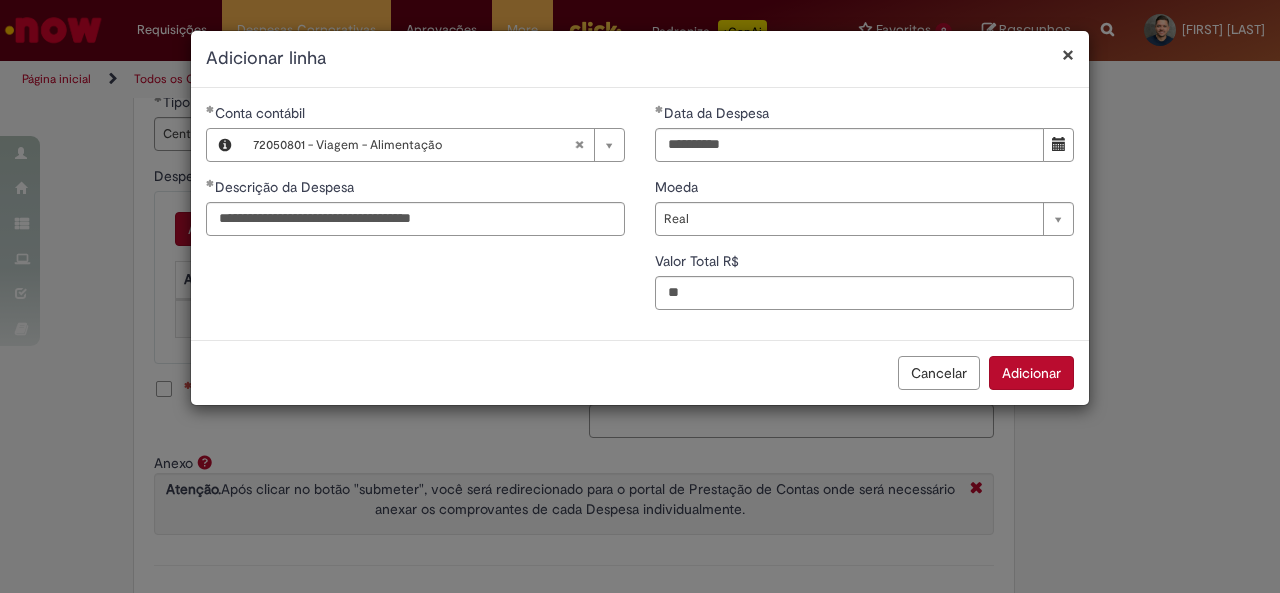 click on "Adicionar" at bounding box center (1031, 373) 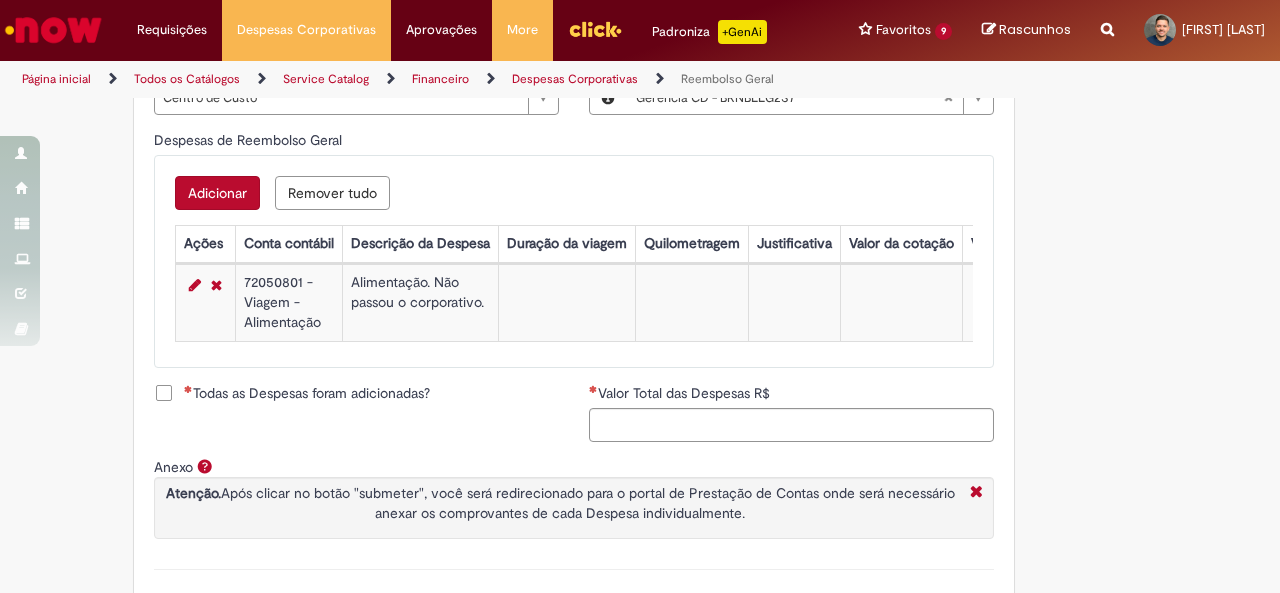 scroll, scrollTop: 813, scrollLeft: 0, axis: vertical 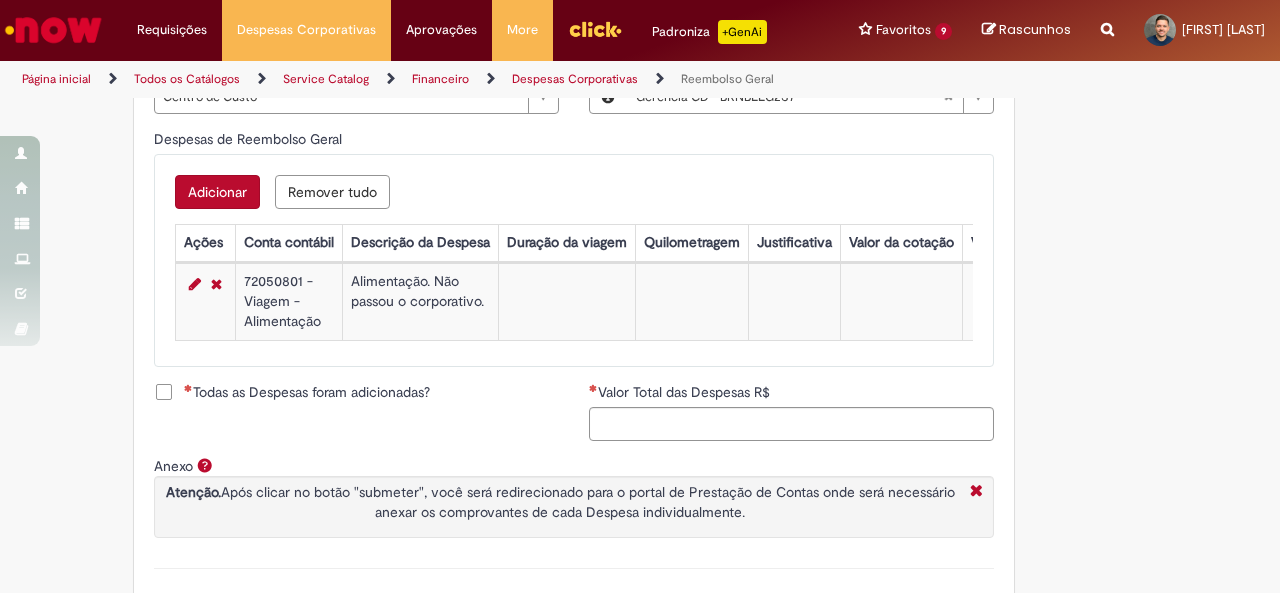 click on "Todas as Despesas foram adicionadas?" at bounding box center (307, 392) 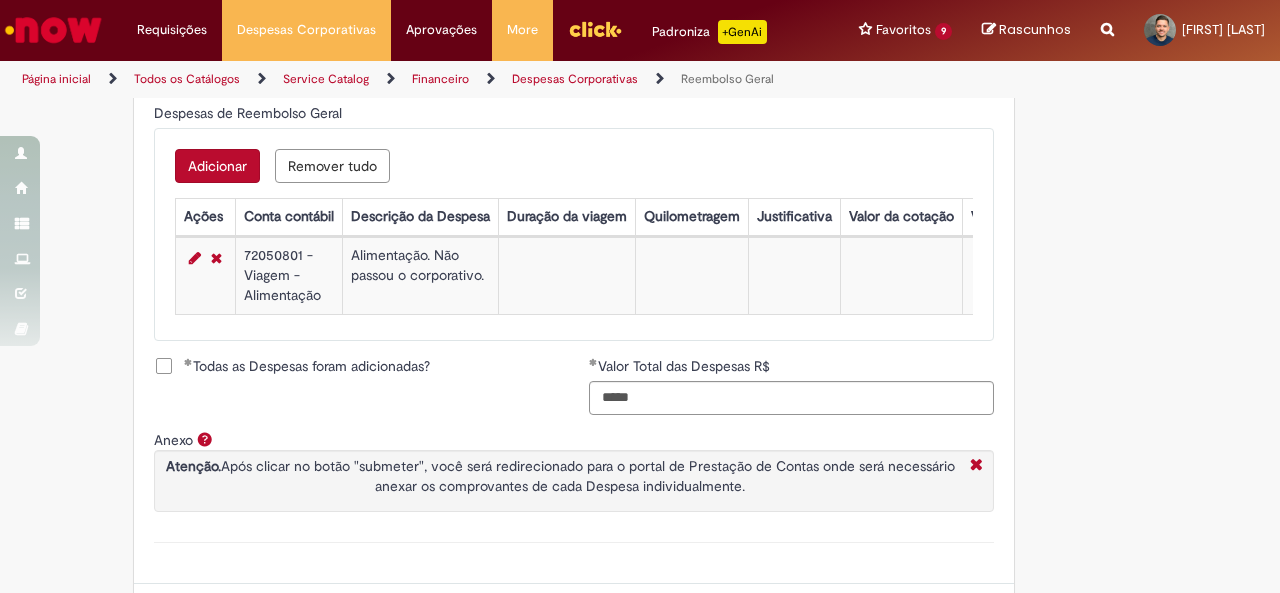 scroll, scrollTop: 753, scrollLeft: 0, axis: vertical 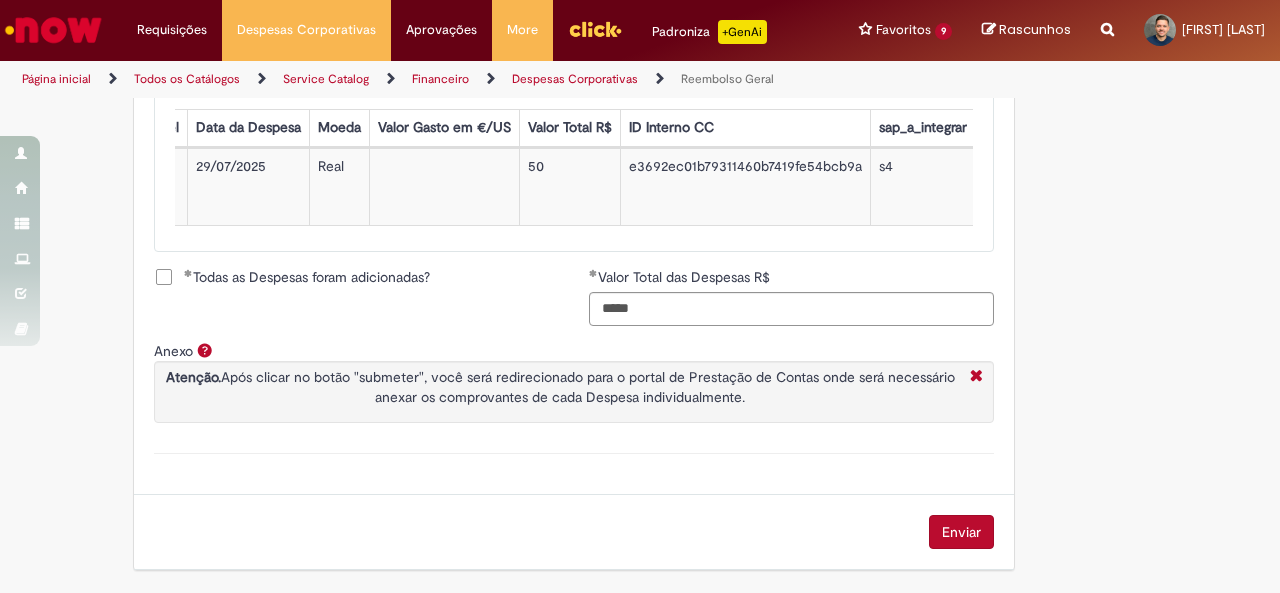 click on "Enviar" at bounding box center (961, 532) 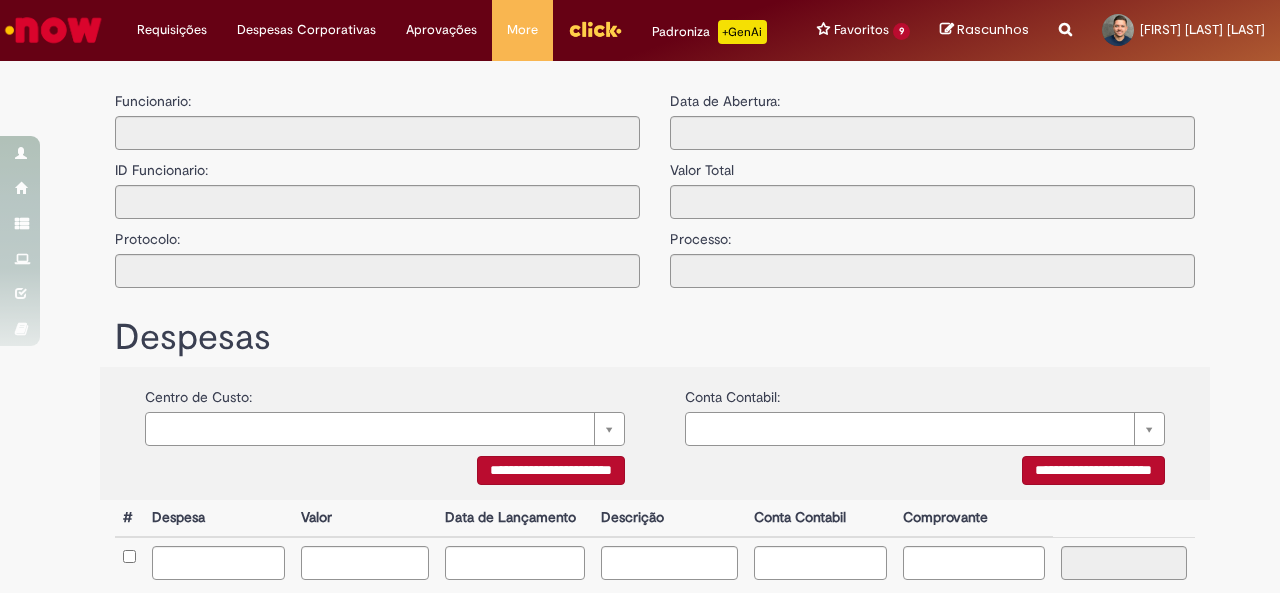 type on "**********" 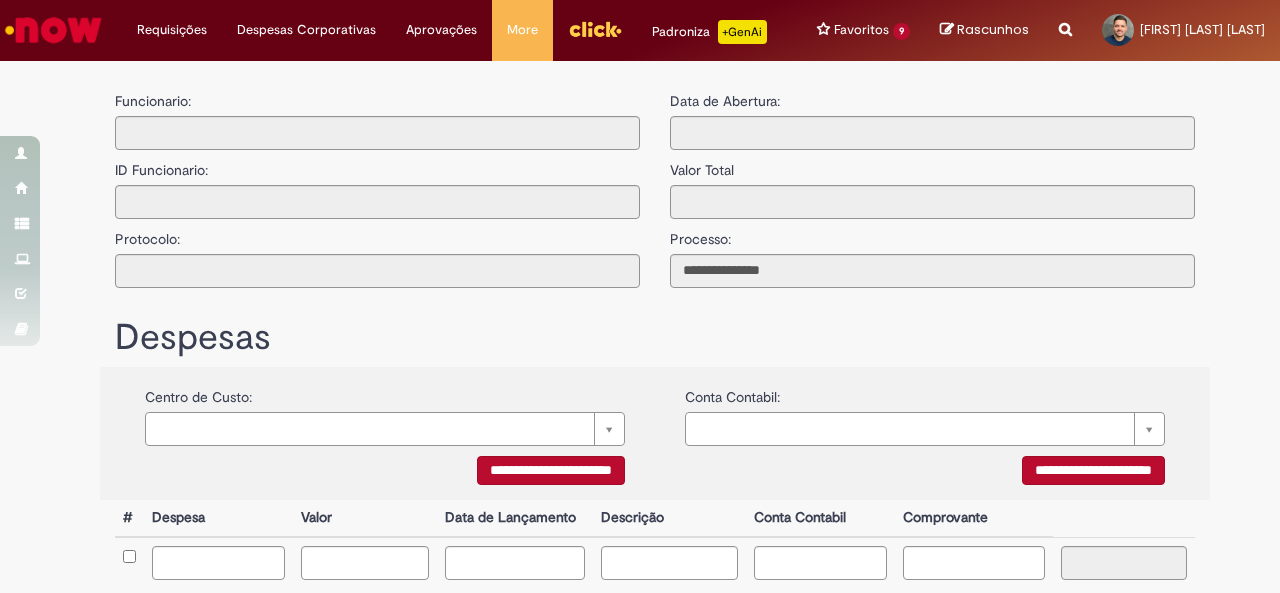 scroll, scrollTop: 0, scrollLeft: 0, axis: both 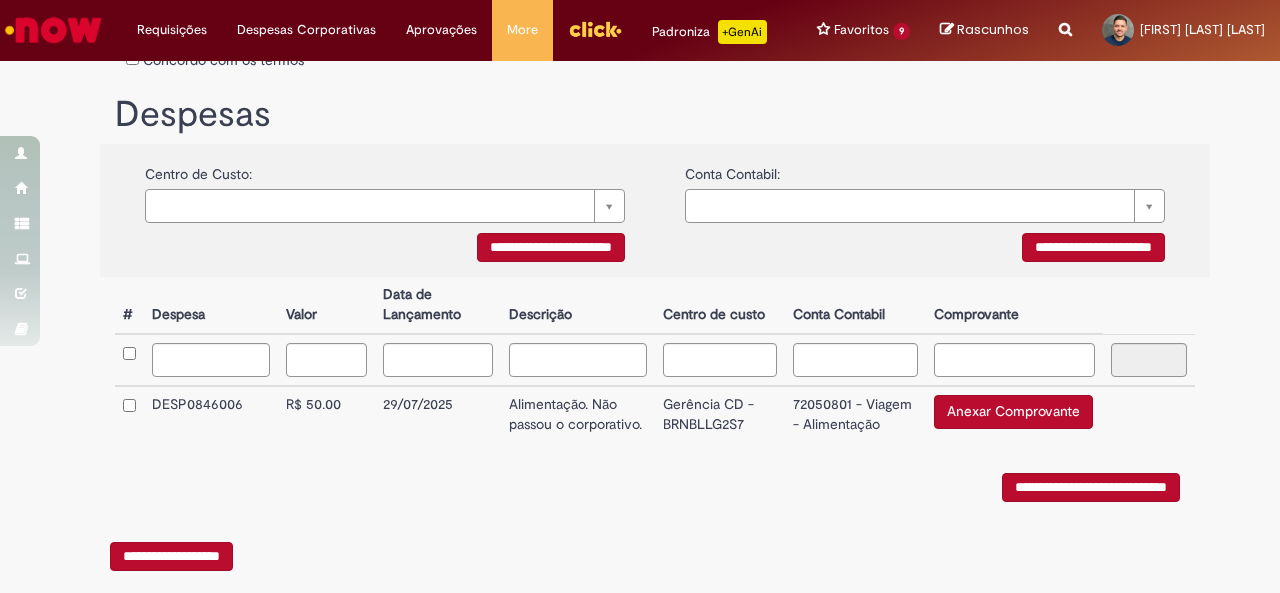 click on "Anexar Comprovante" at bounding box center (1013, 412) 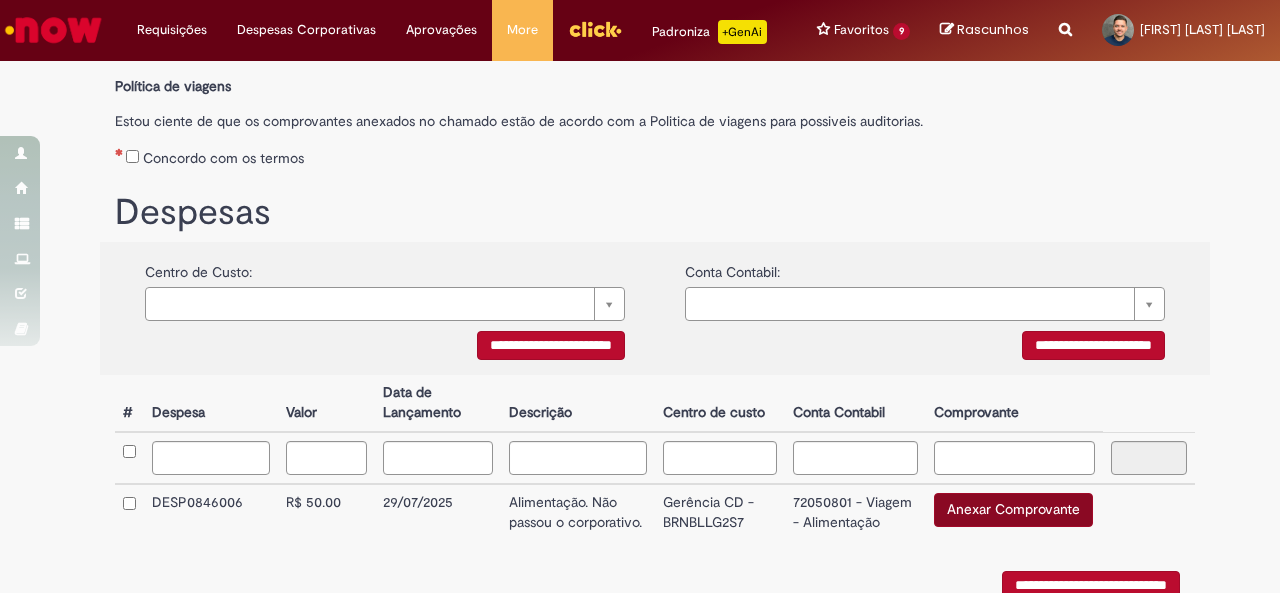 scroll, scrollTop: 389, scrollLeft: 0, axis: vertical 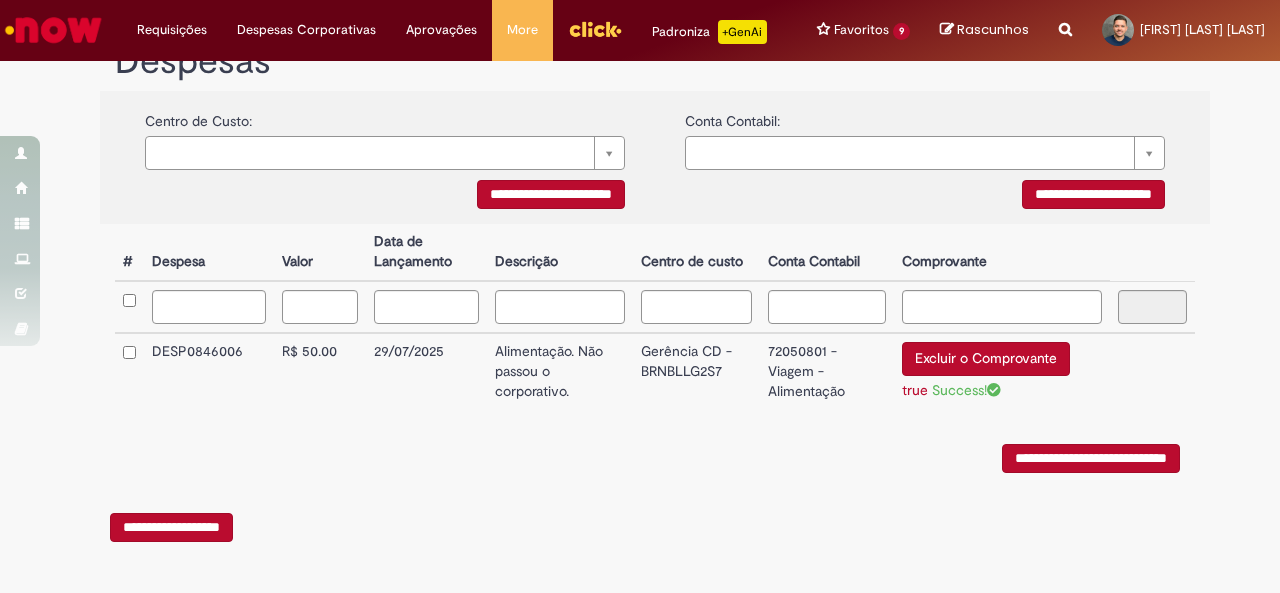 click on "**********" at bounding box center [1091, 458] 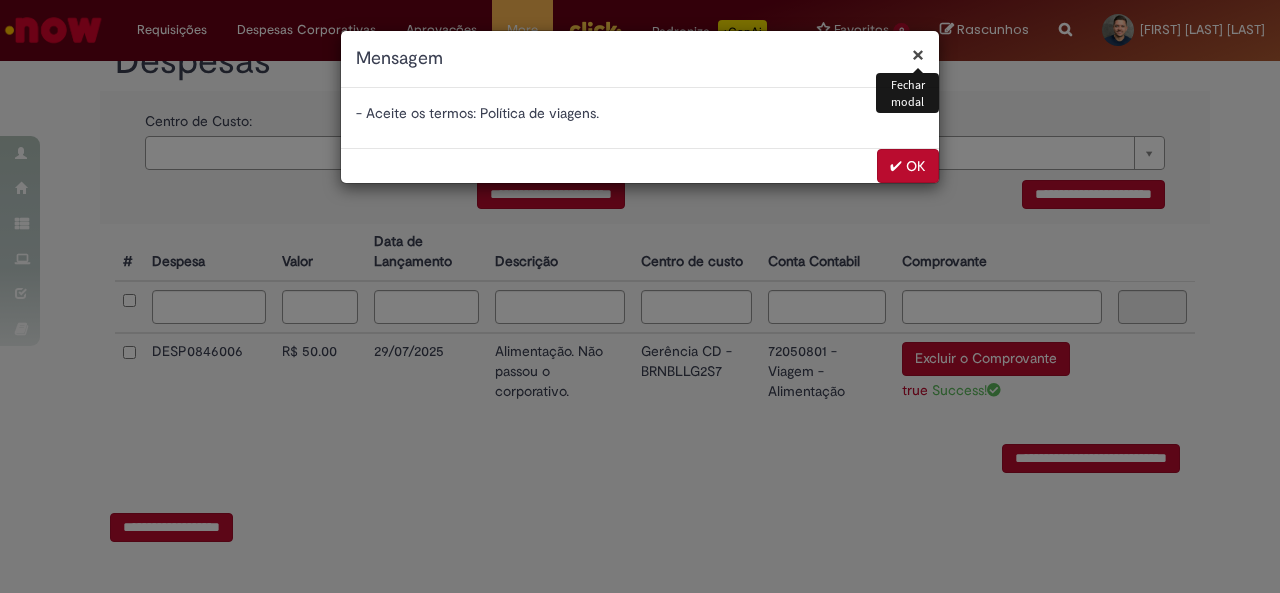 click on "✔ OK" at bounding box center (908, 166) 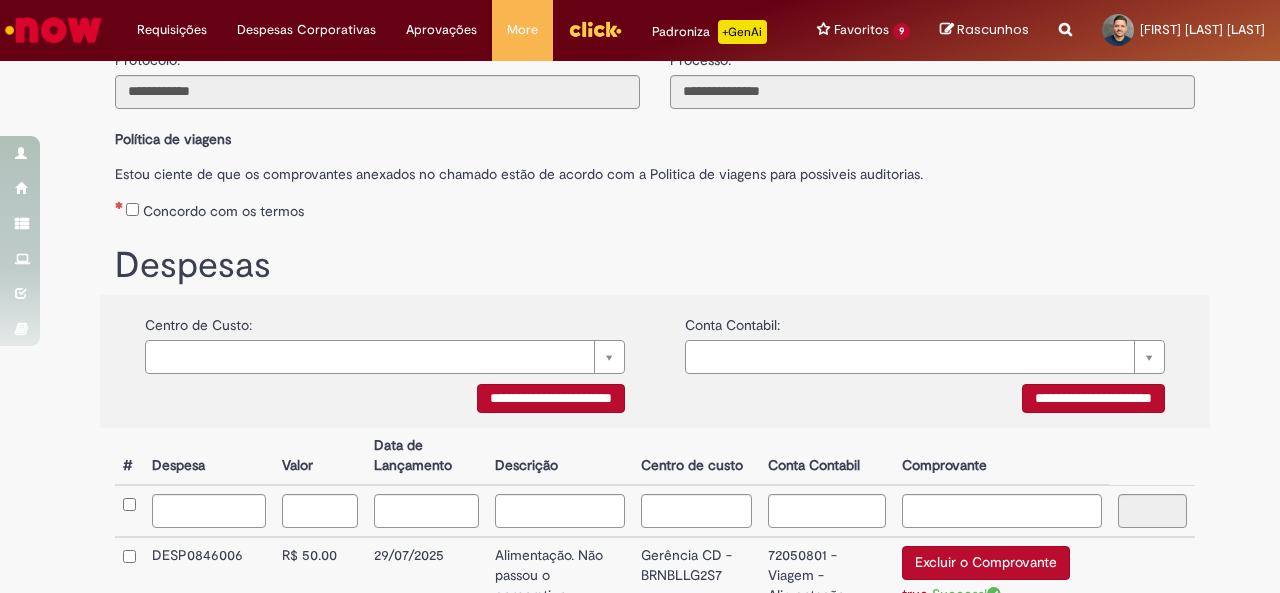 scroll, scrollTop: 126, scrollLeft: 0, axis: vertical 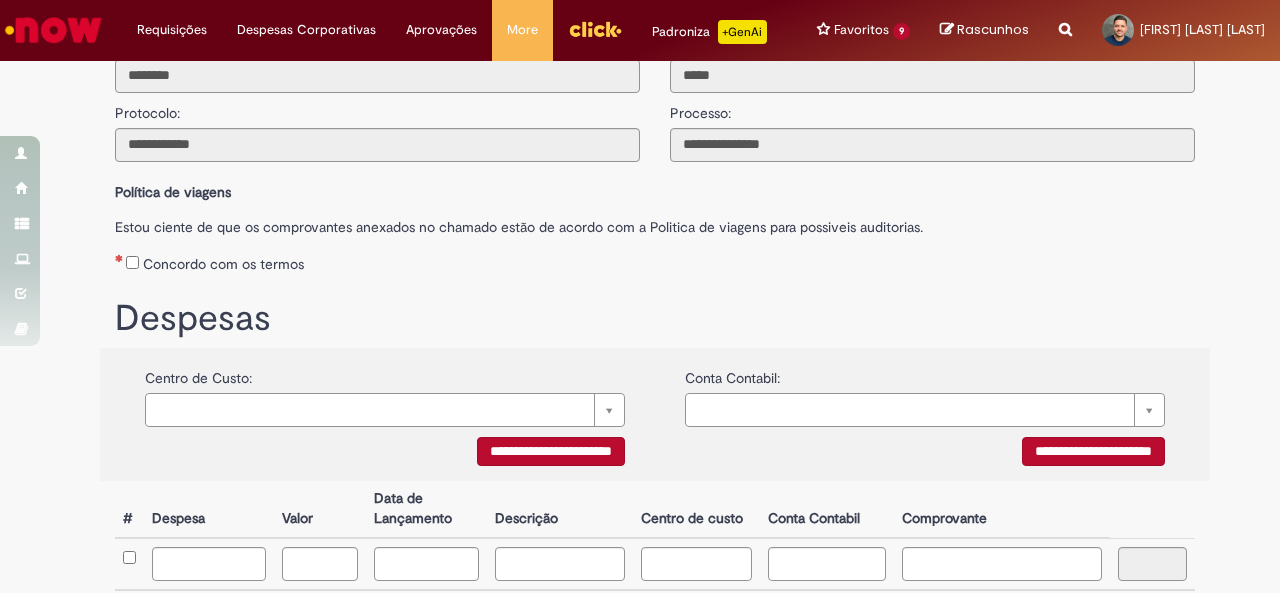 click on "Concordo com os termos" at bounding box center [223, 264] 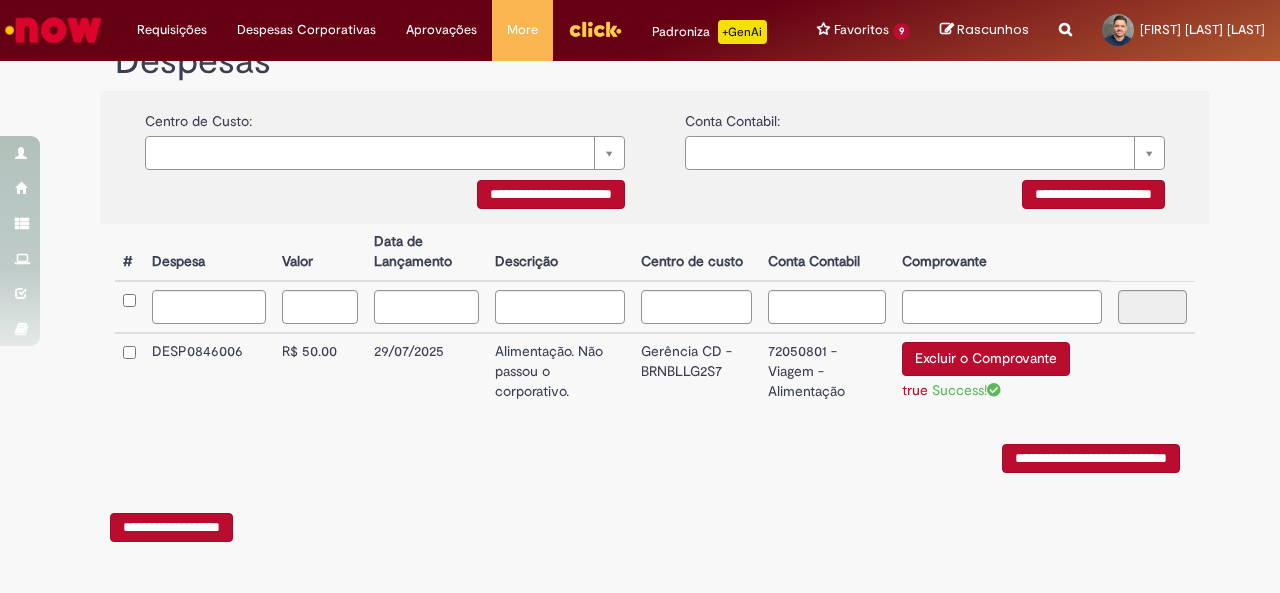 click on "**********" at bounding box center [1091, 458] 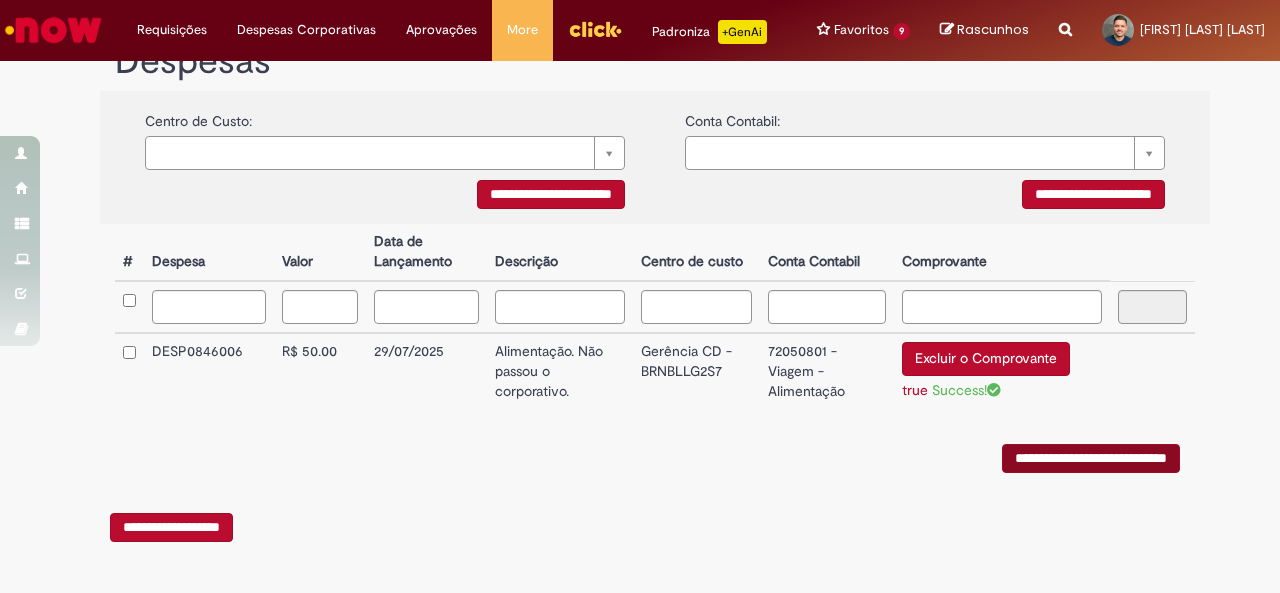scroll, scrollTop: 0, scrollLeft: 0, axis: both 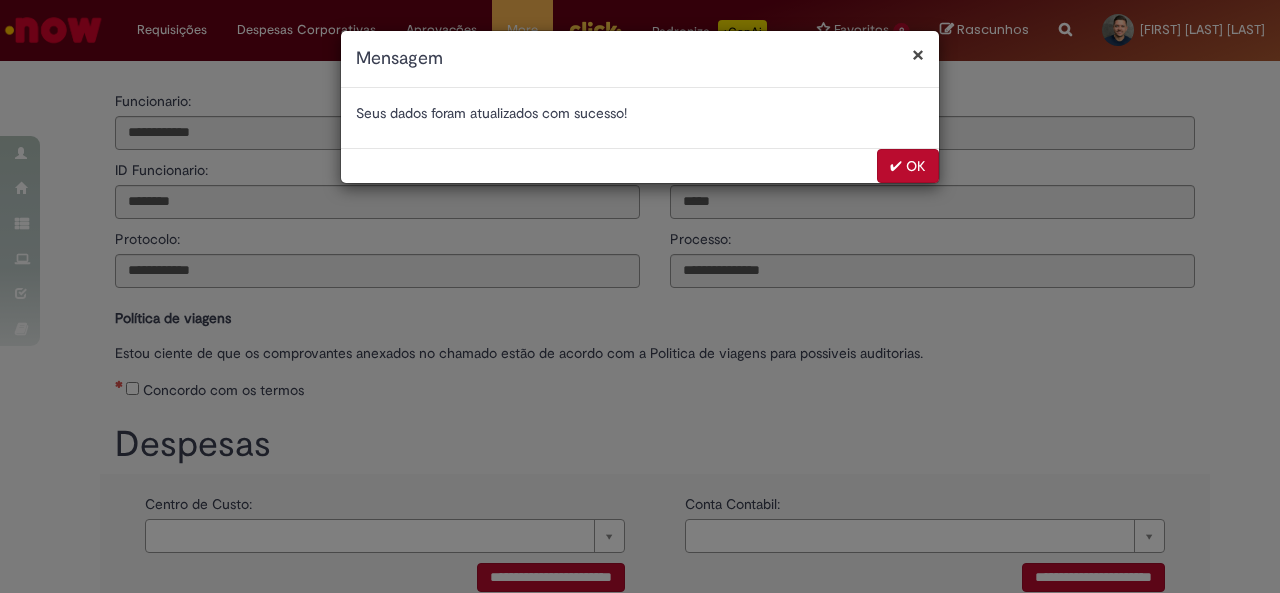 click on "✔ OK" at bounding box center (908, 166) 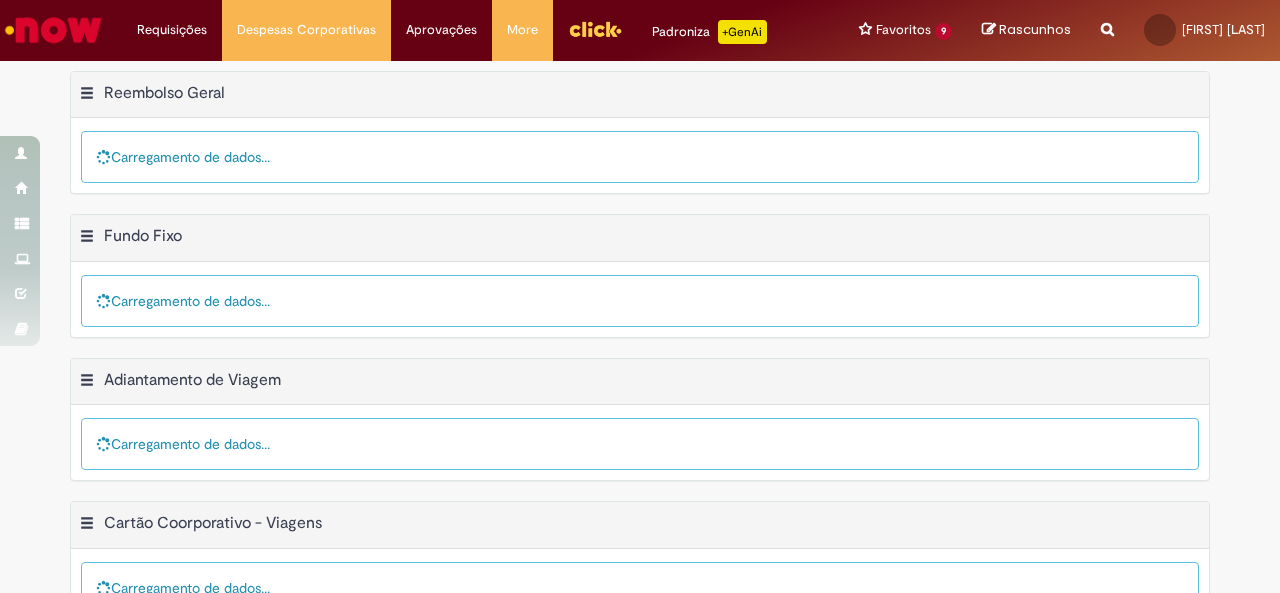 scroll, scrollTop: 0, scrollLeft: 0, axis: both 